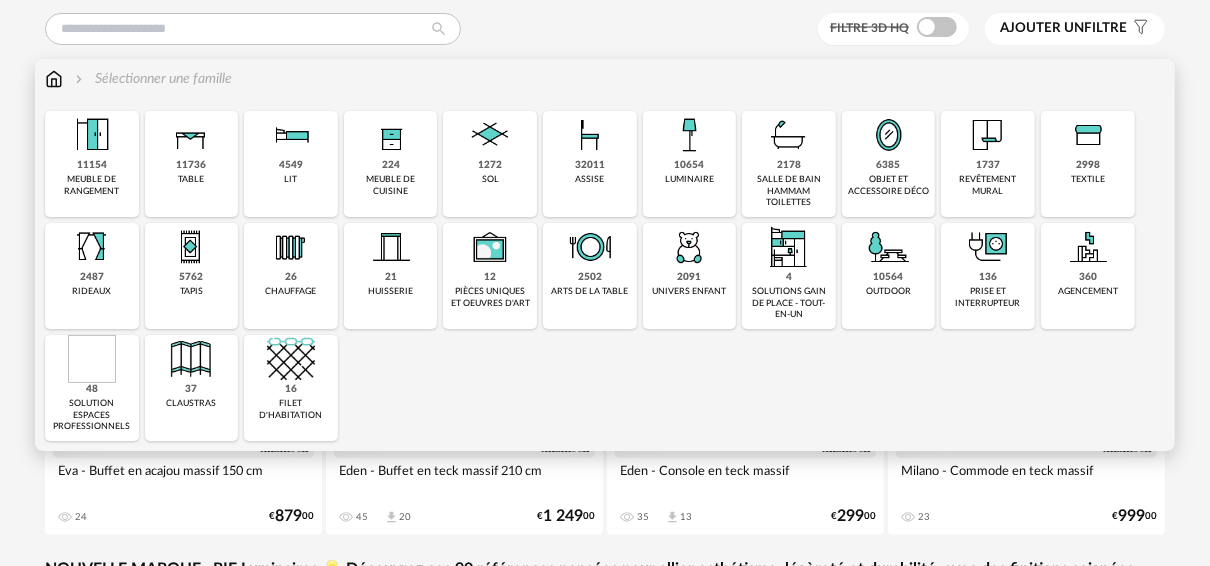 scroll, scrollTop: 0, scrollLeft: 0, axis: both 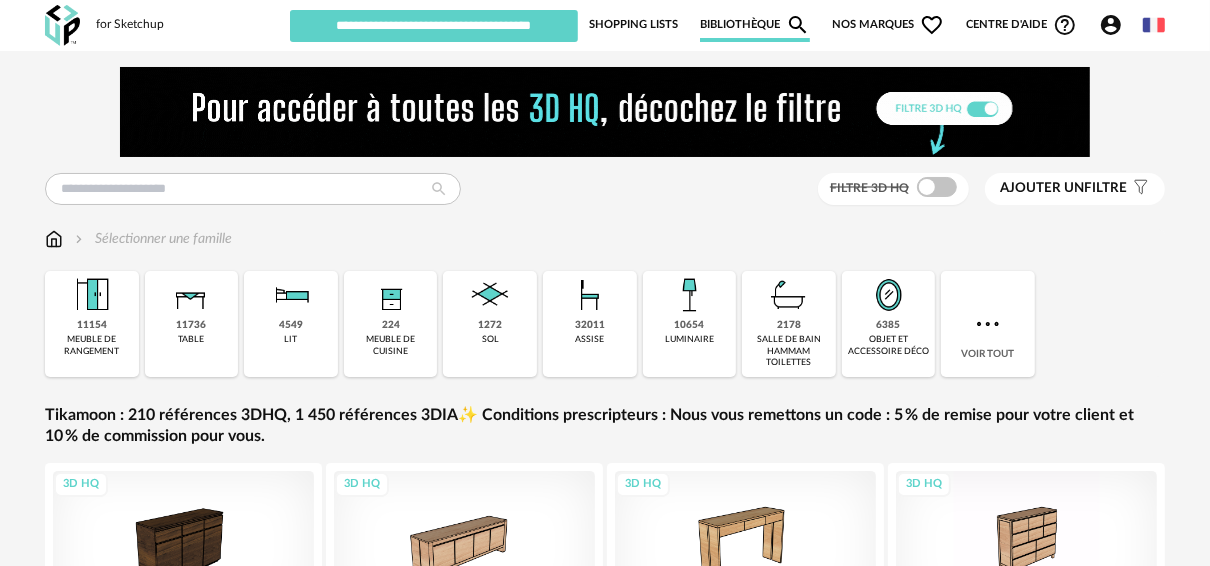 click on "Shopping Lists" at bounding box center (633, 25) 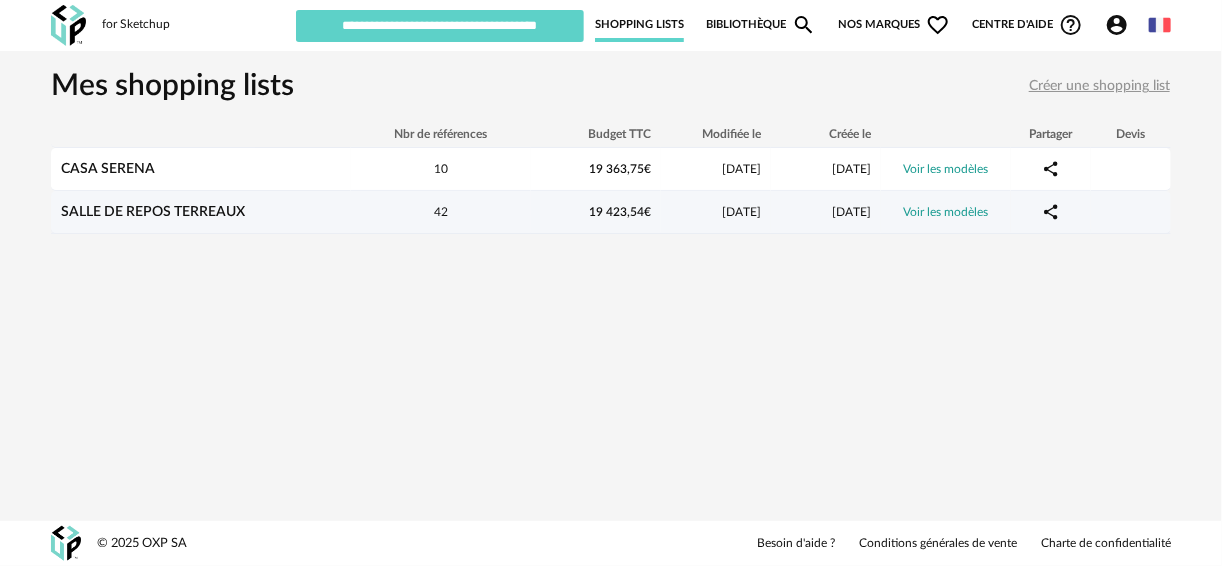 click on "Voir les modèles" at bounding box center [946, 212] 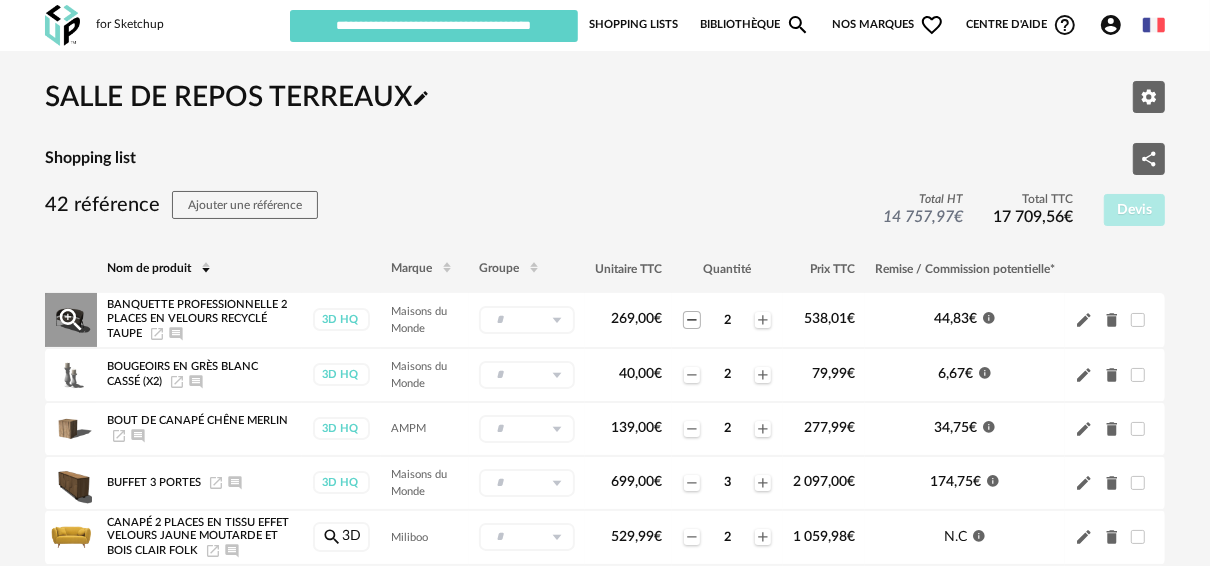 click on "Minus icon" 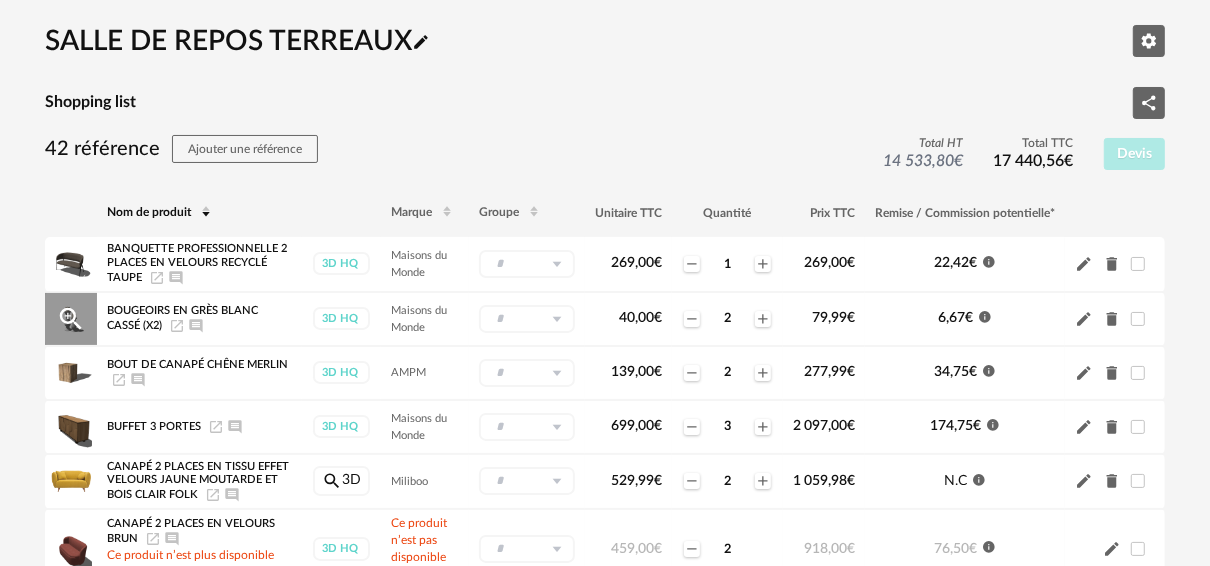 scroll, scrollTop: 80, scrollLeft: 0, axis: vertical 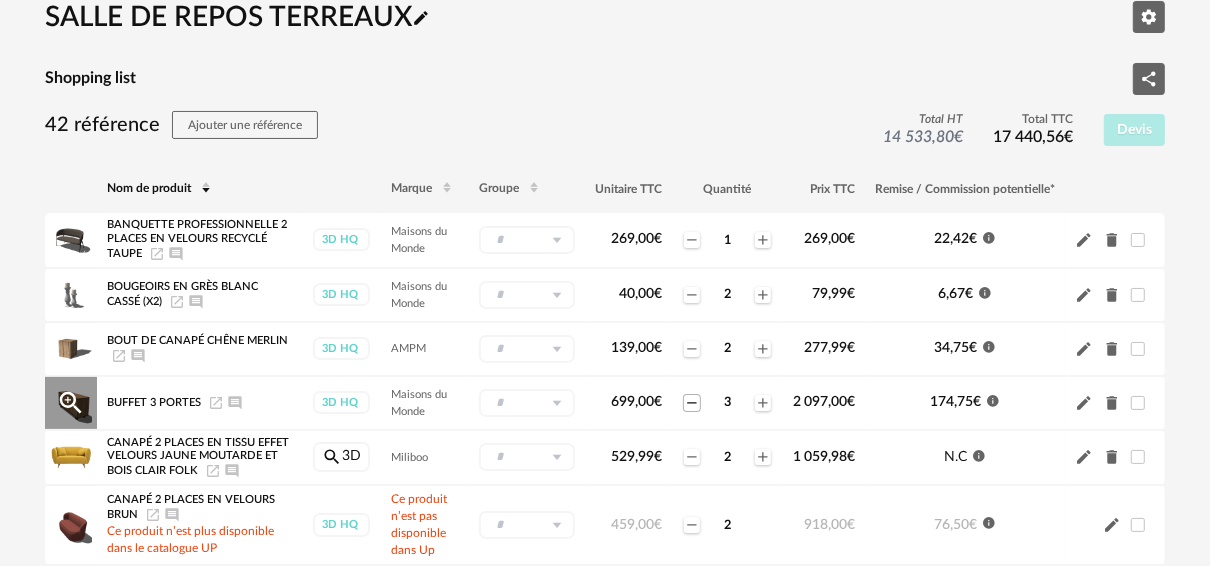 click on "Minus icon" 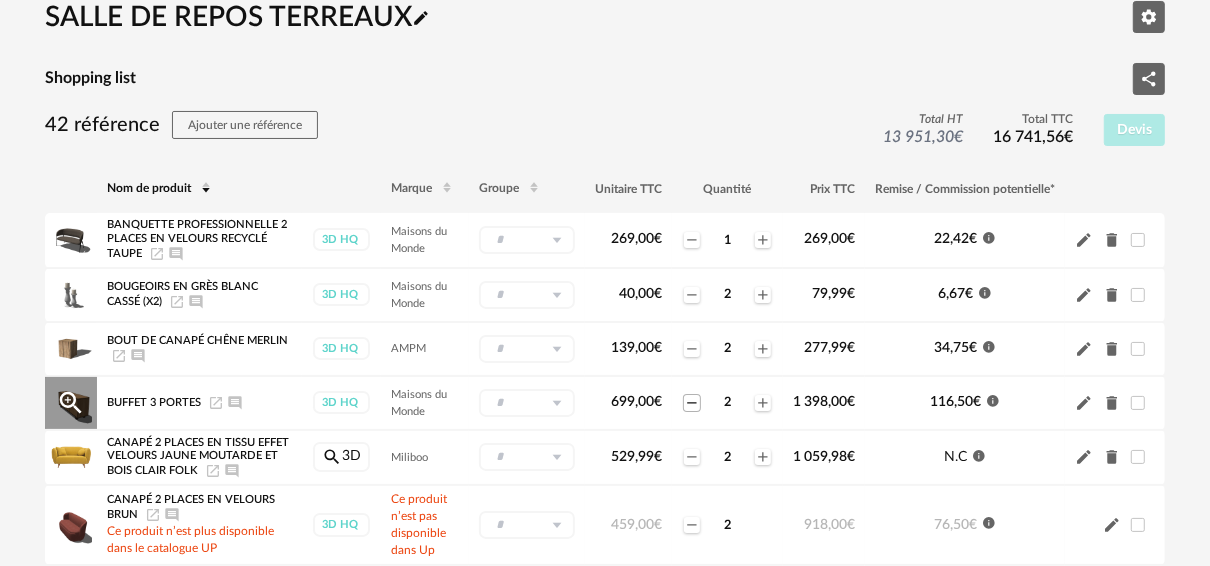 click on "Minus icon" 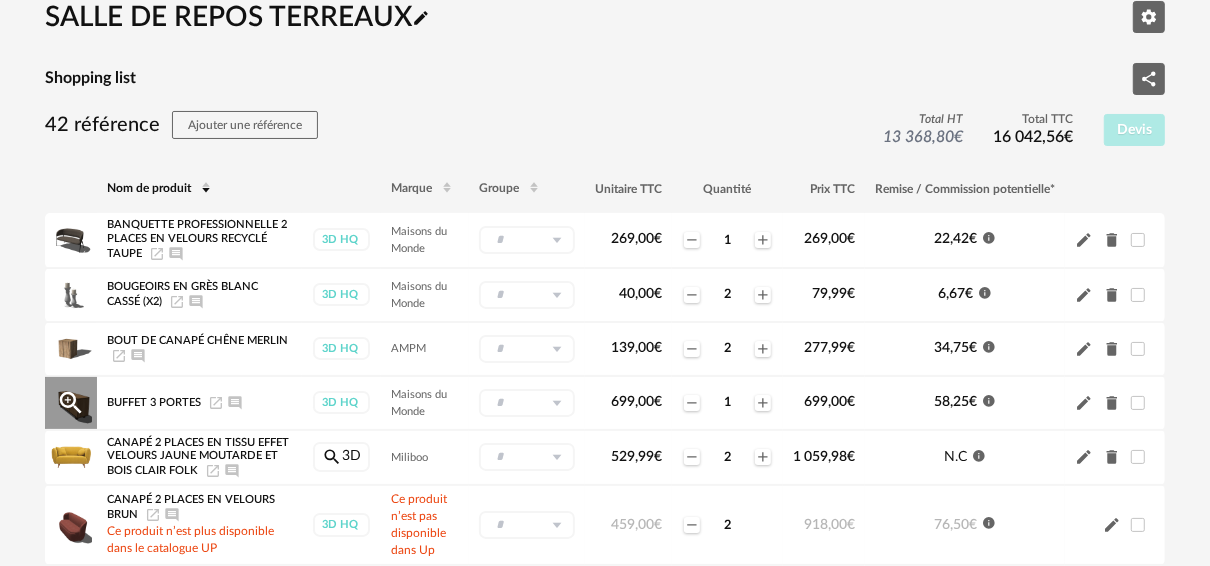 click on "Delete icon" 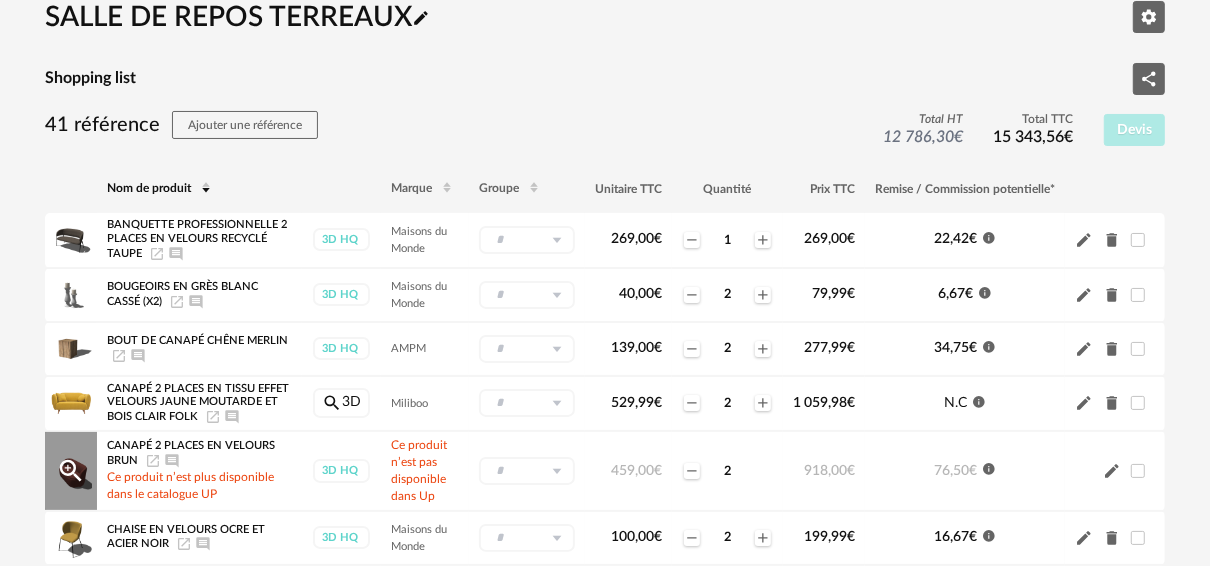 scroll, scrollTop: 160, scrollLeft: 0, axis: vertical 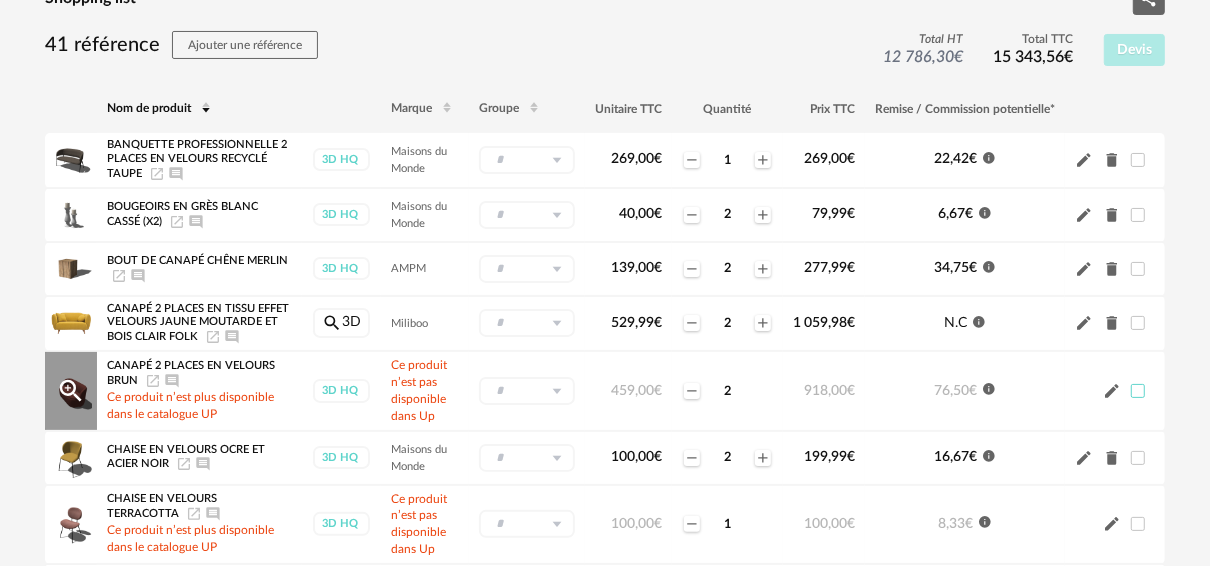 click at bounding box center (1138, 391) 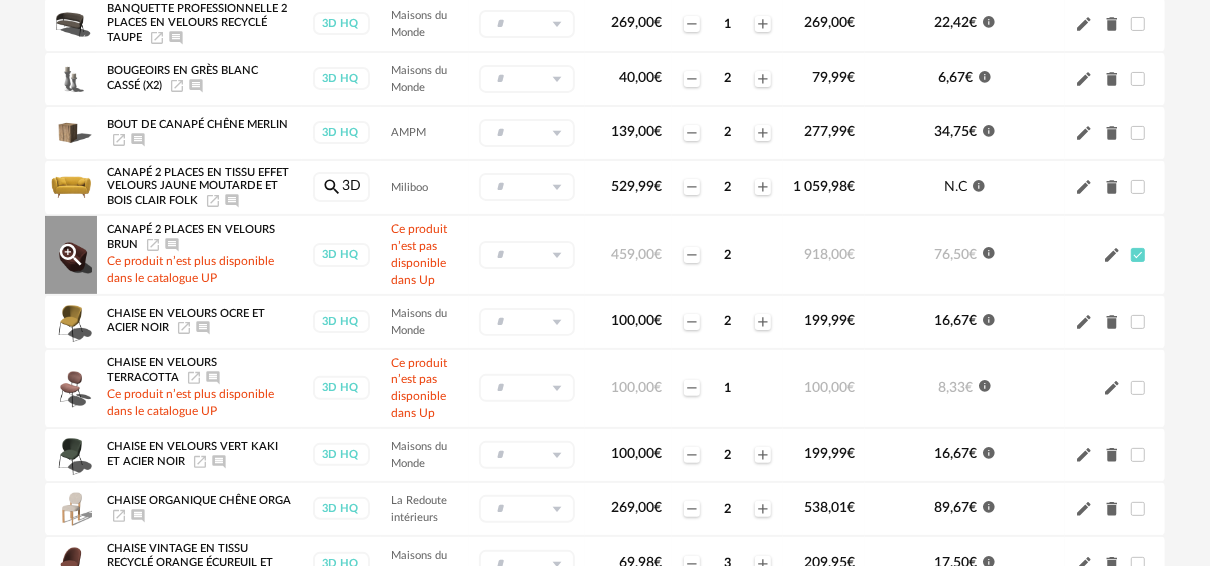 scroll, scrollTop: 320, scrollLeft: 0, axis: vertical 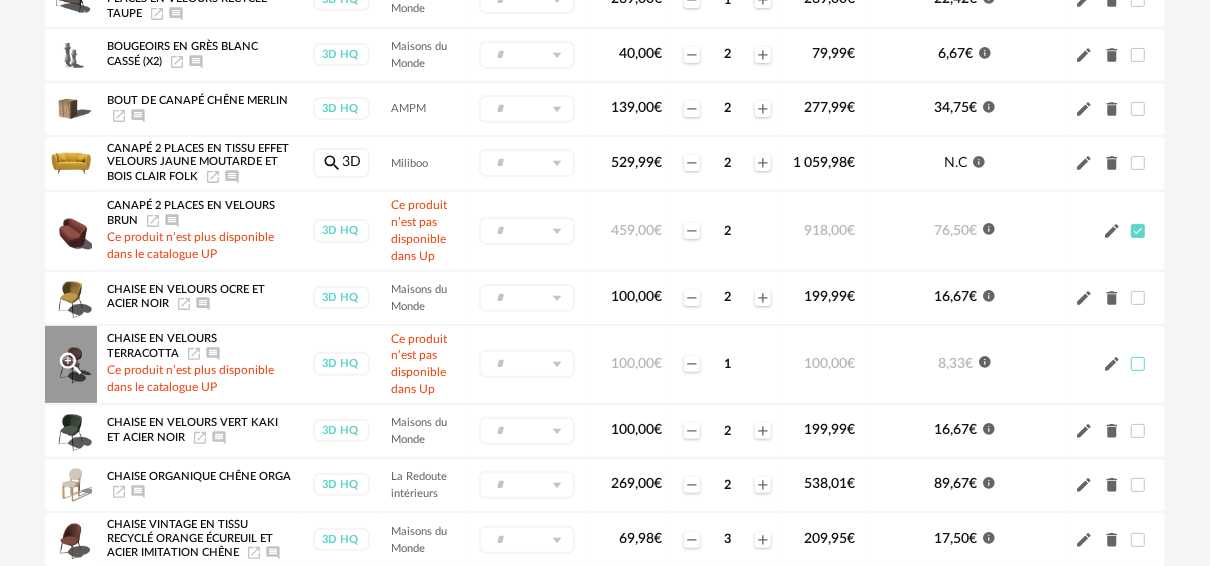 click at bounding box center (1138, 364) 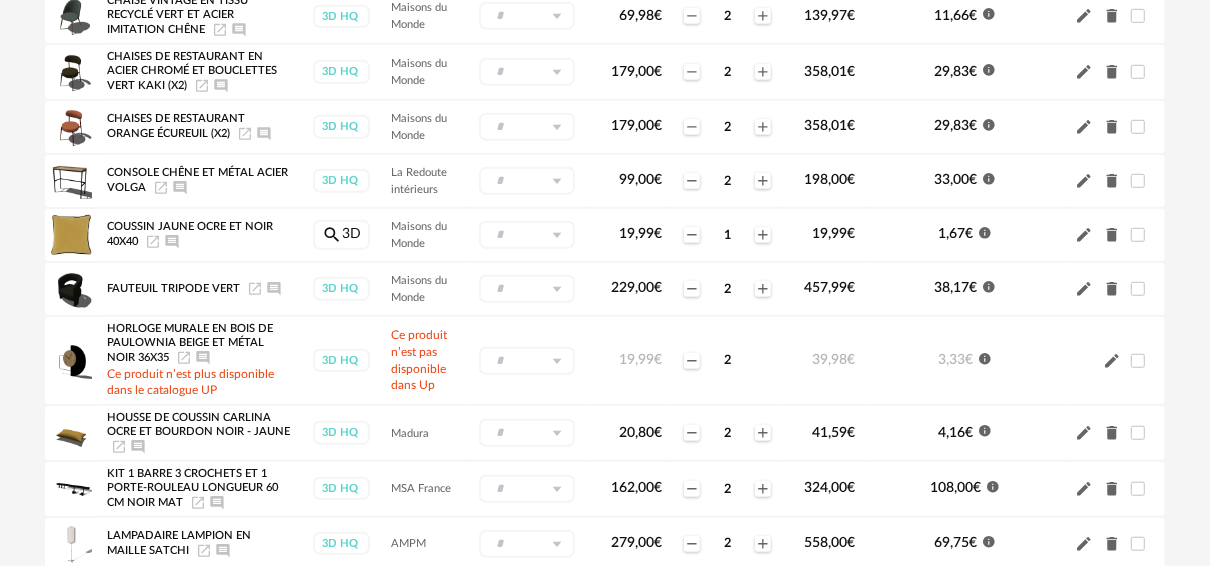 scroll, scrollTop: 1040, scrollLeft: 0, axis: vertical 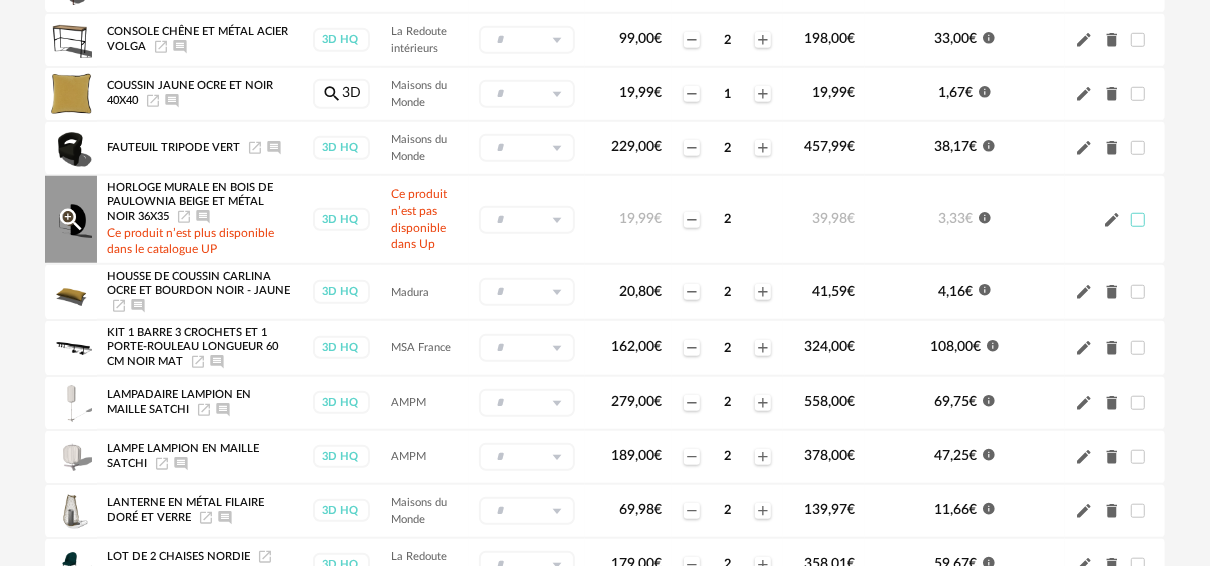 click at bounding box center [1138, 220] 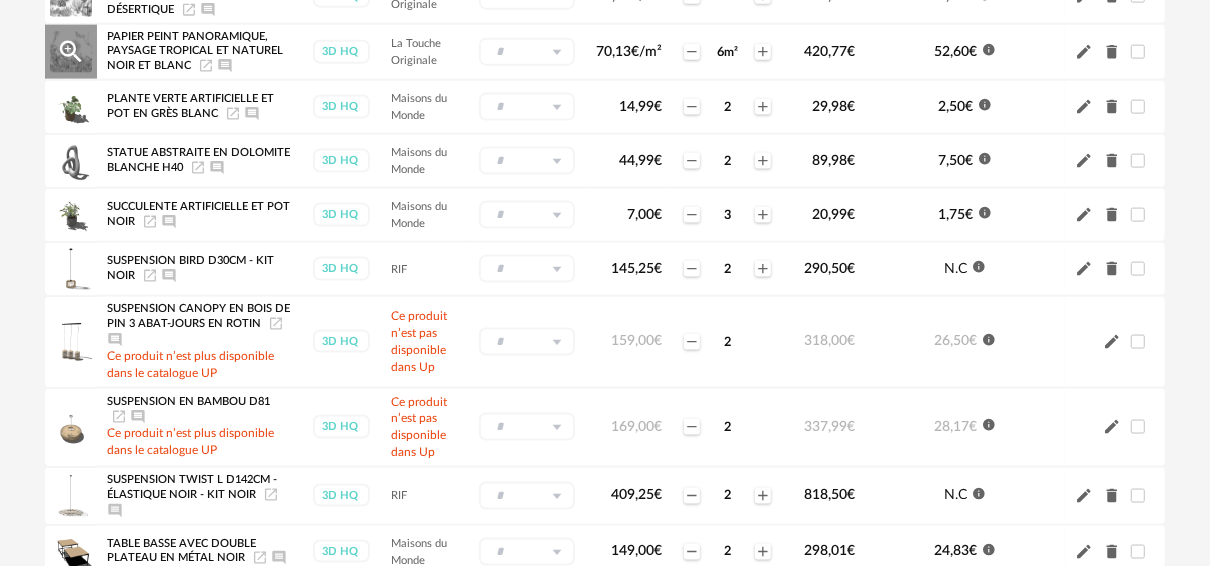 scroll, scrollTop: 1840, scrollLeft: 0, axis: vertical 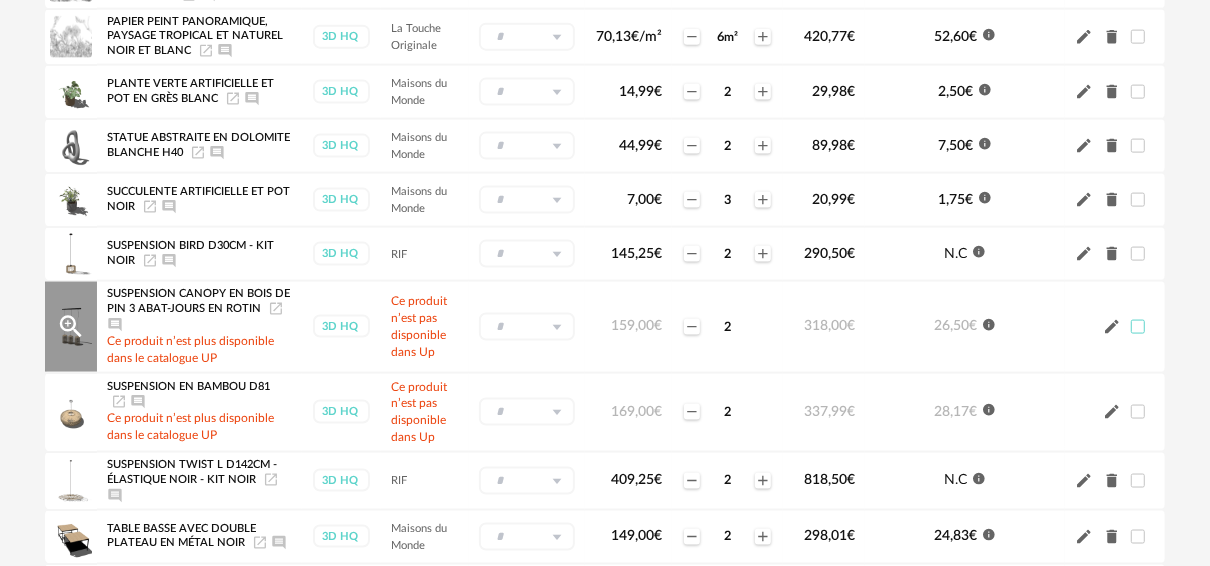 click at bounding box center [1138, 327] 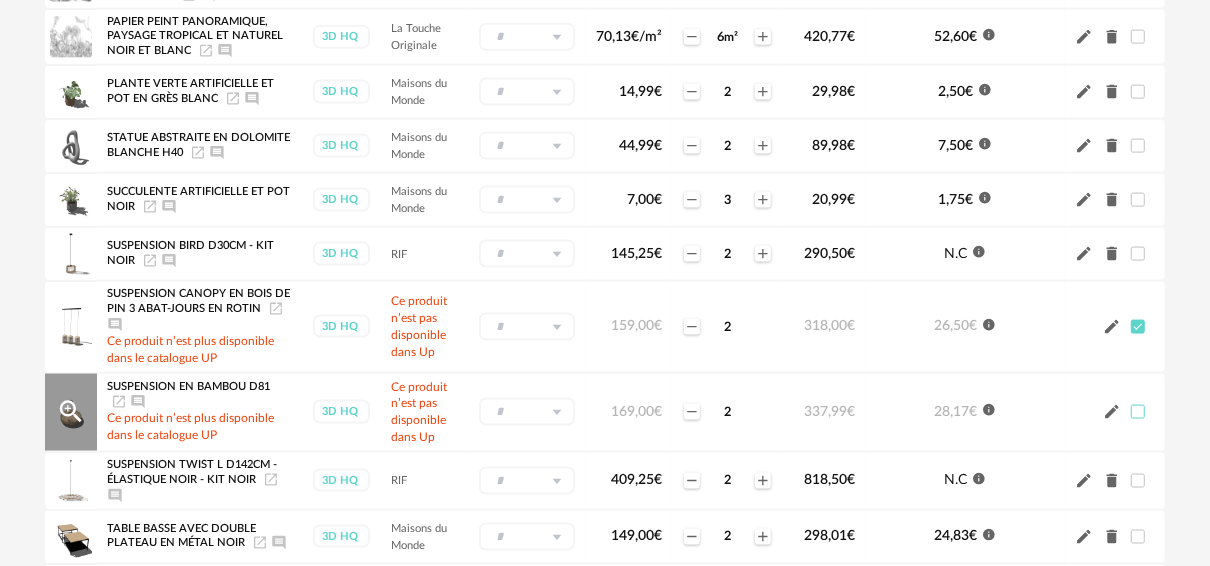 click at bounding box center (1138, 412) 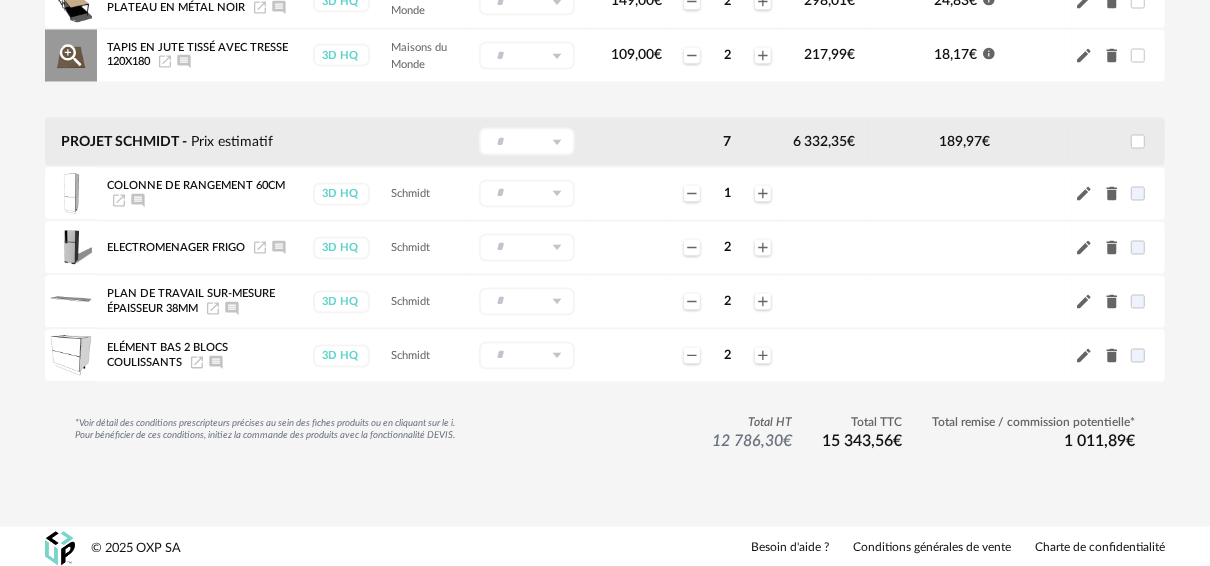 scroll, scrollTop: 2399, scrollLeft: 0, axis: vertical 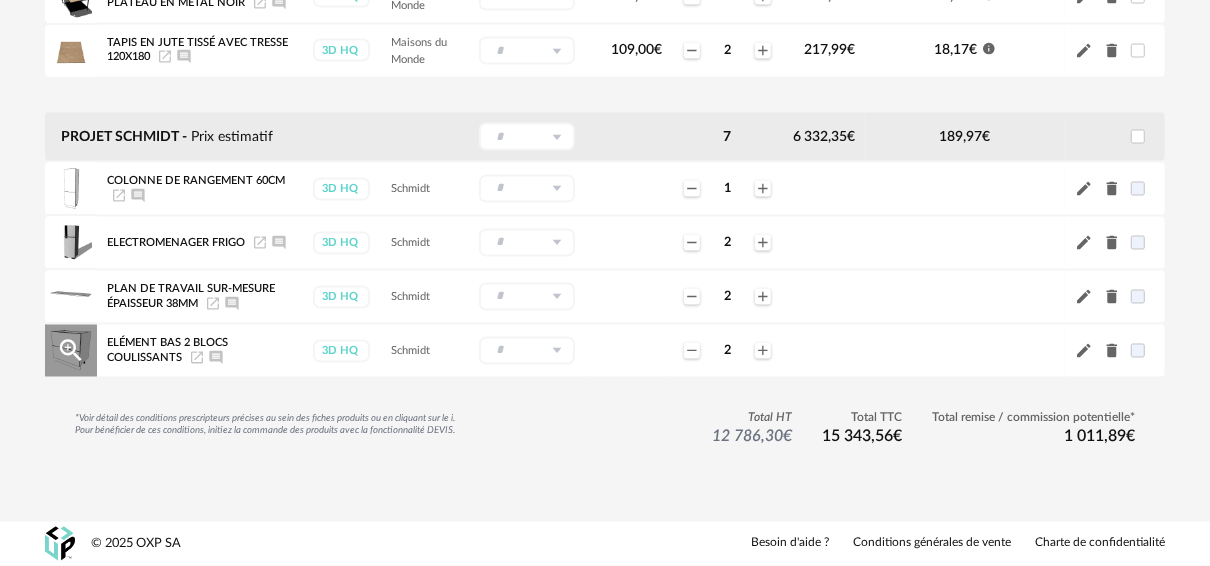 click on "Delete icon" 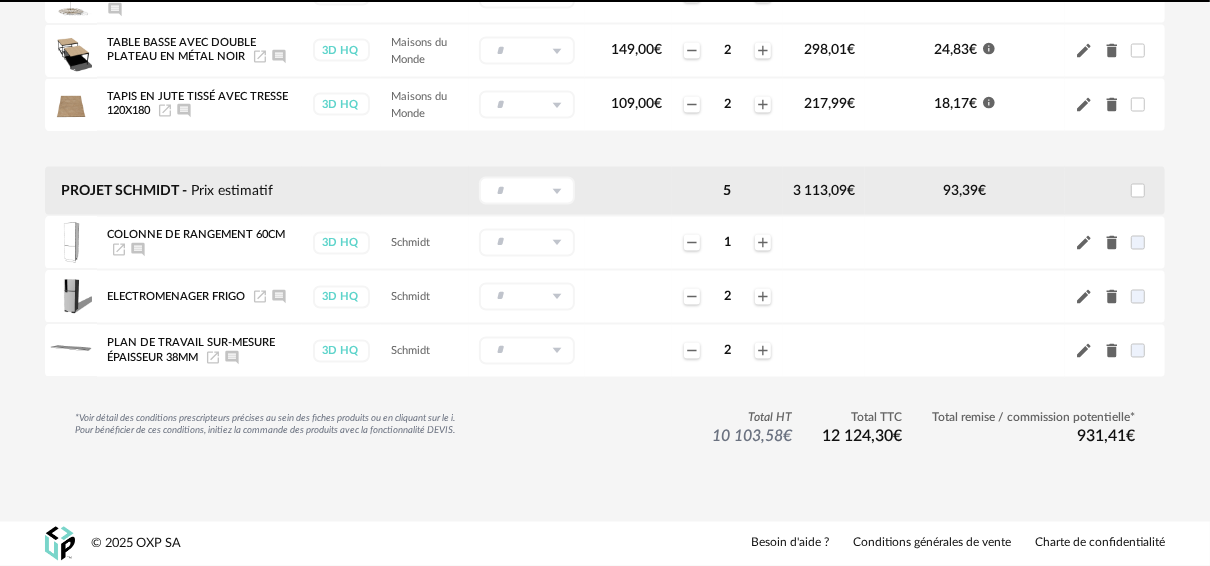 scroll, scrollTop: 2345, scrollLeft: 0, axis: vertical 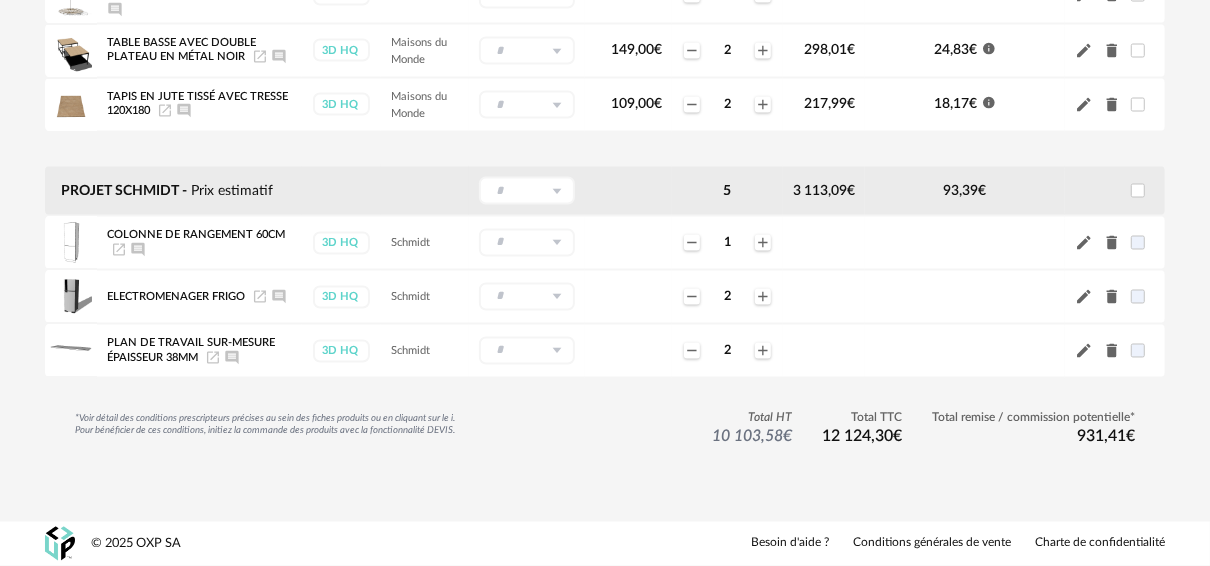 click on "Delete icon" 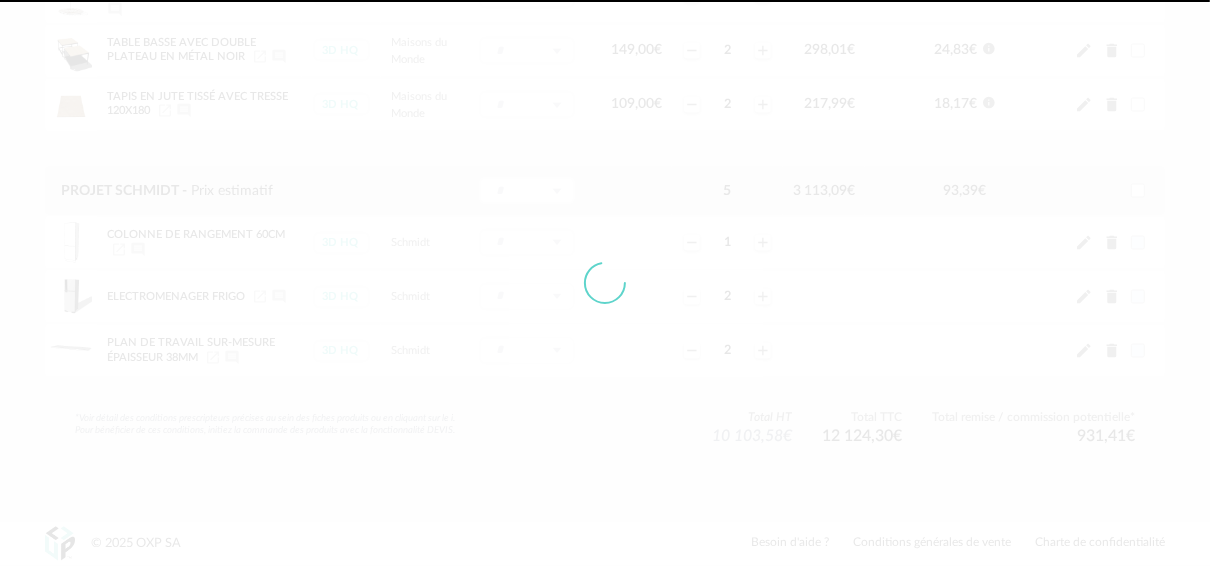 scroll, scrollTop: 2291, scrollLeft: 0, axis: vertical 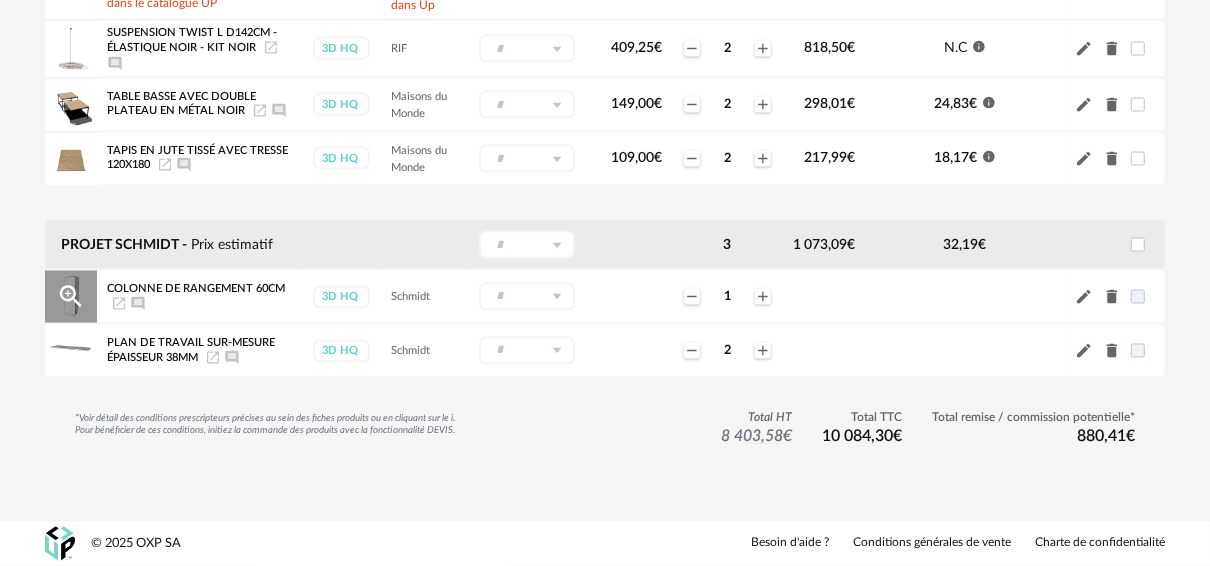 click on "Delete icon" 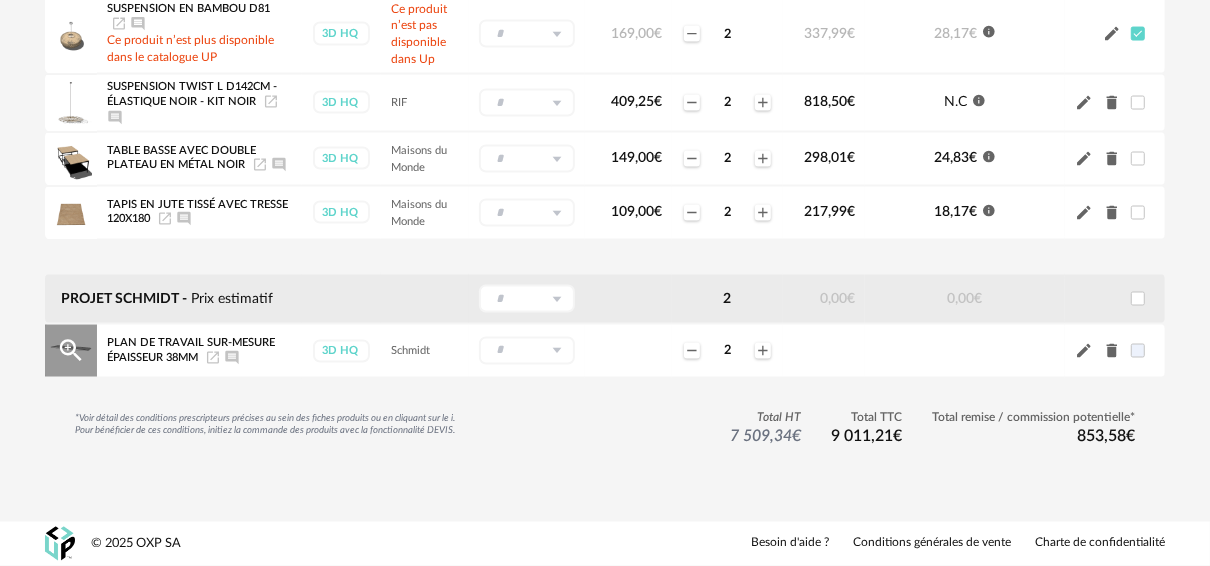 click on "Delete icon" 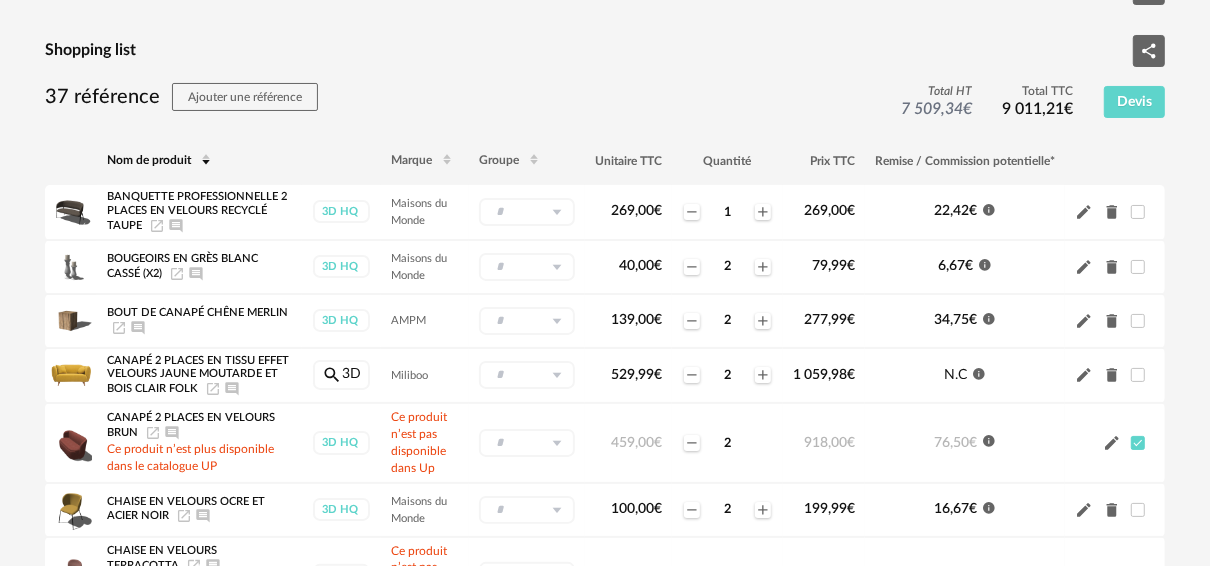 scroll, scrollTop: 0, scrollLeft: 0, axis: both 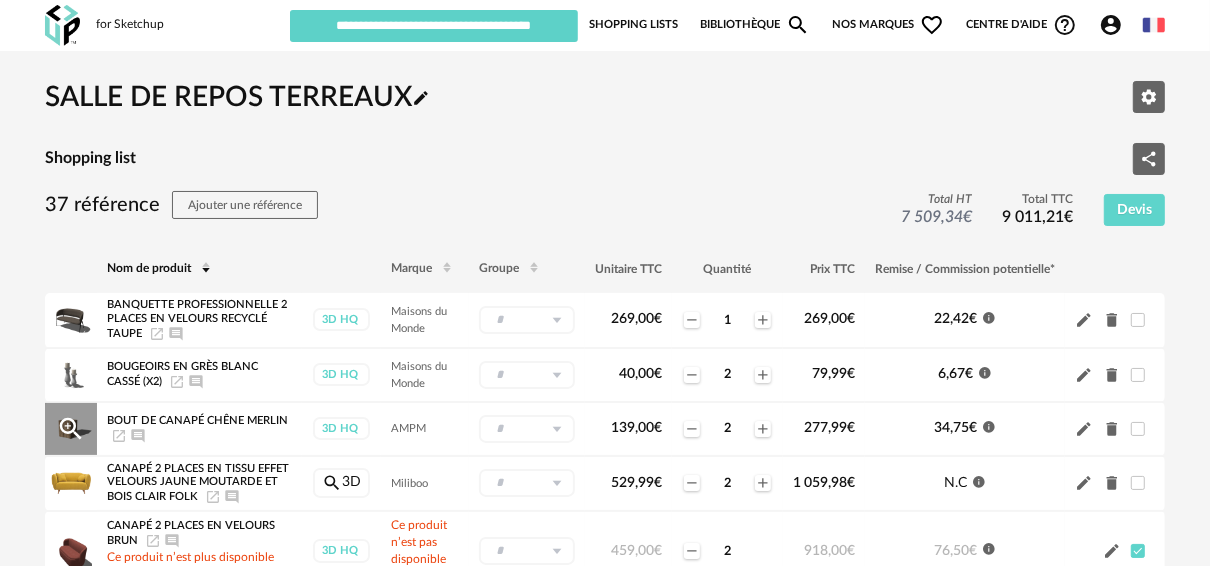 click on "Delete icon" 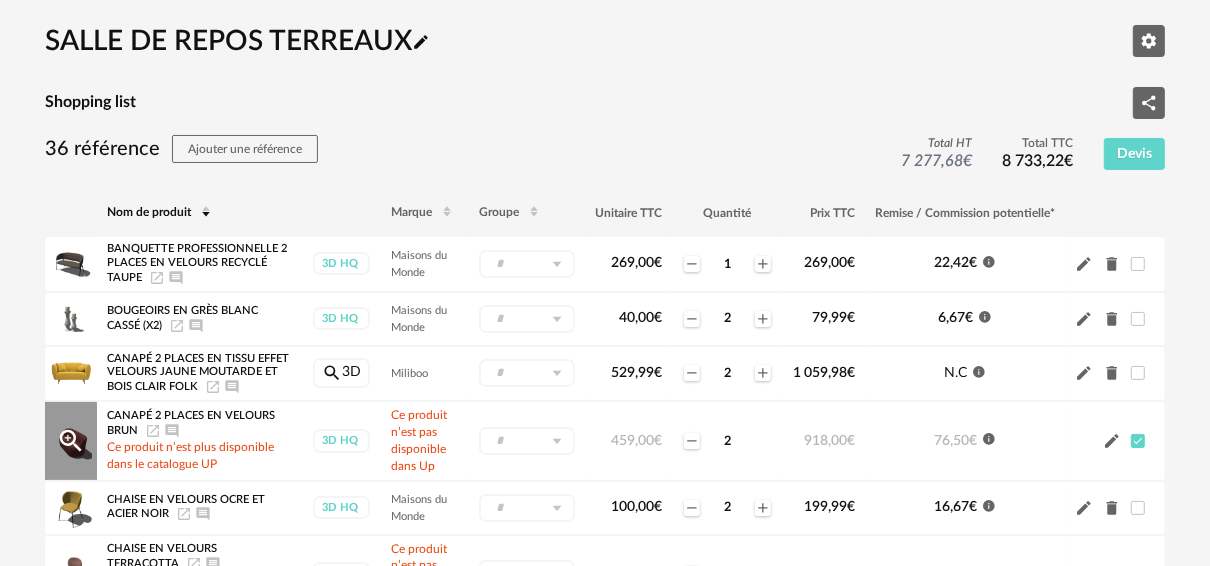 scroll, scrollTop: 80, scrollLeft: 0, axis: vertical 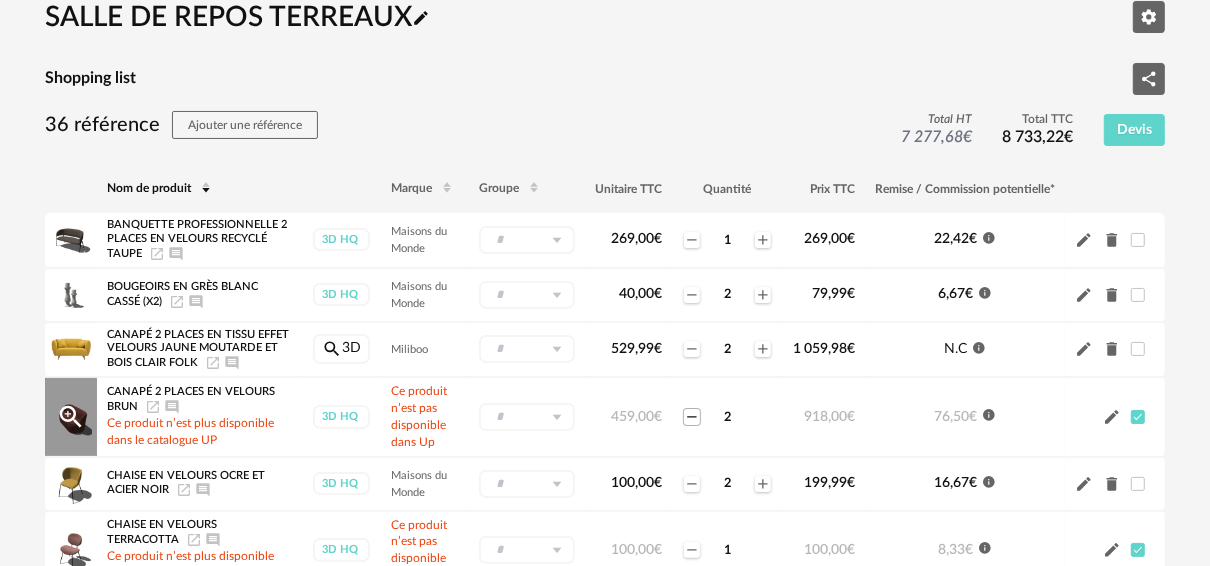 click on "Minus icon" 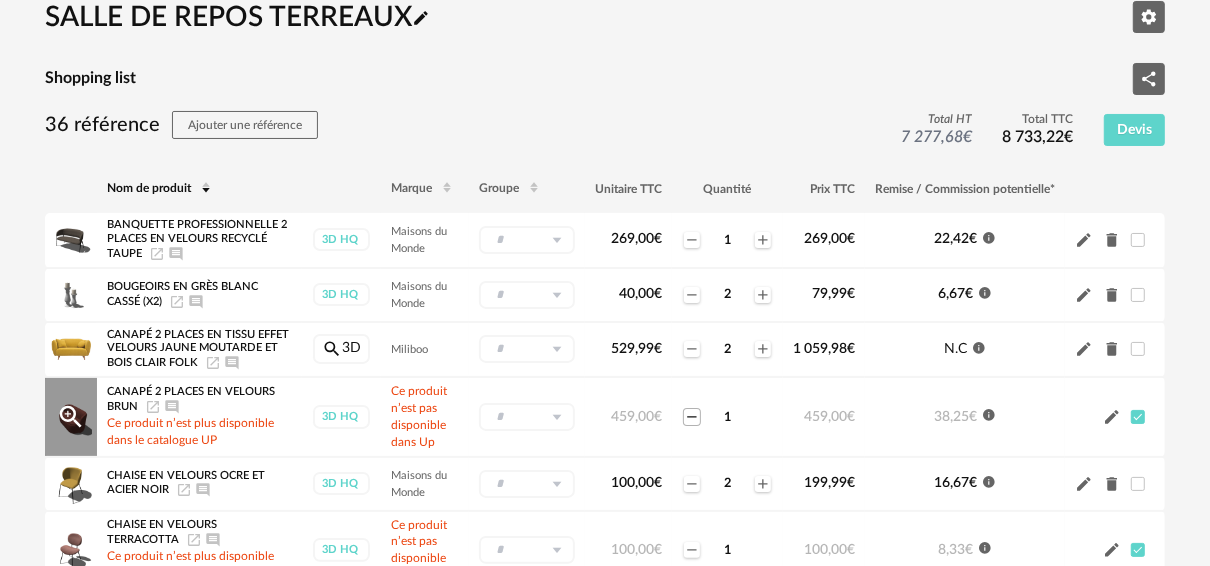 click on "Minus icon" 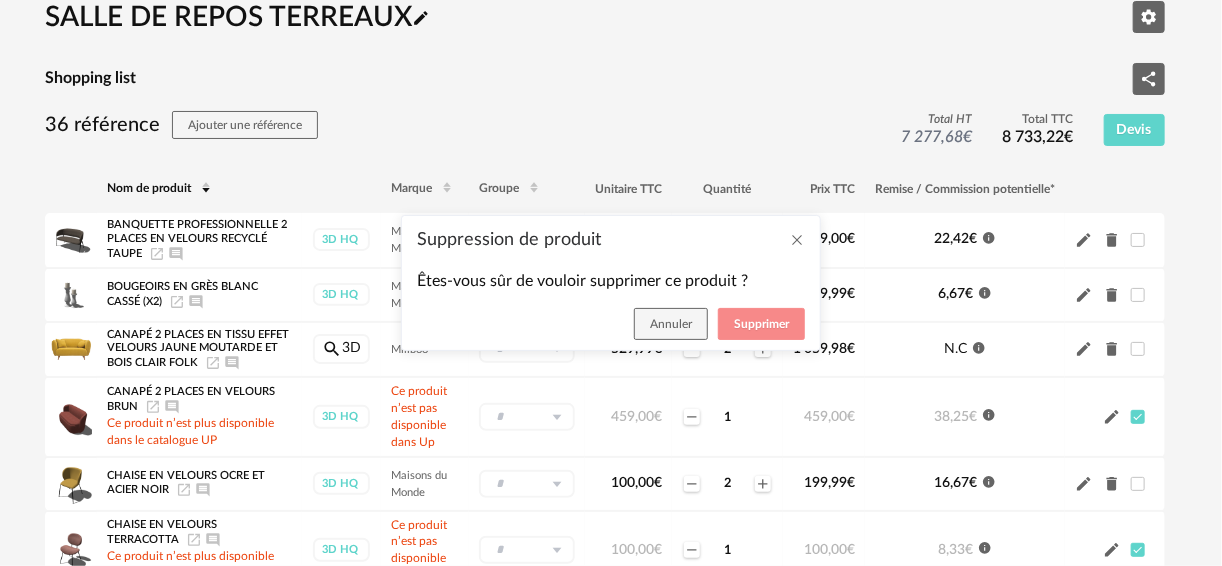 click on "Supprimer" at bounding box center (761, 324) 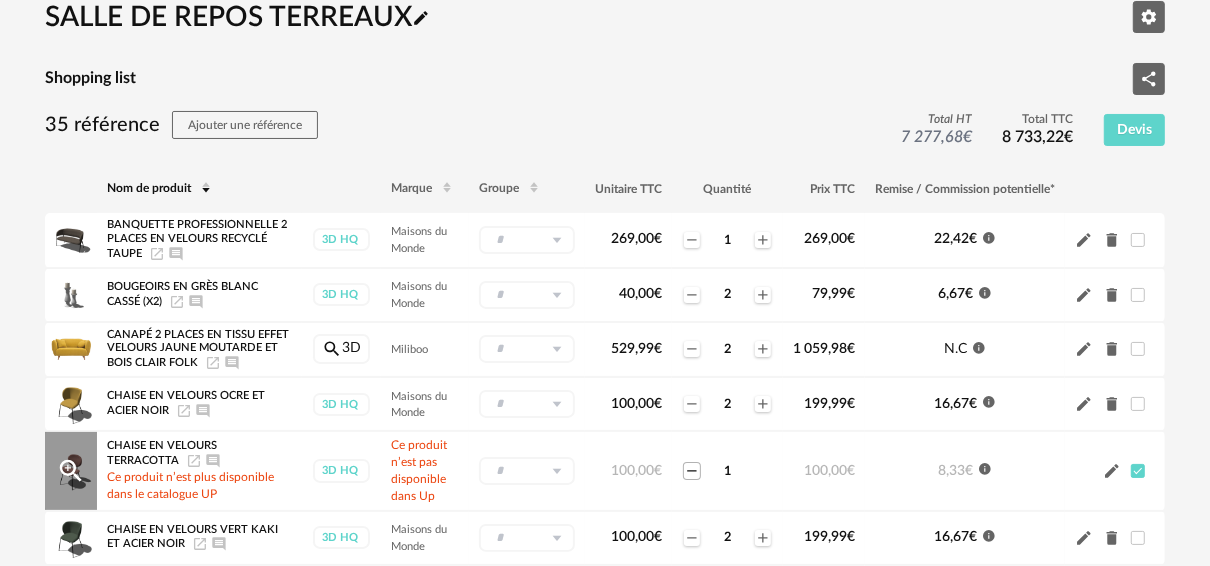 click on "Minus icon" 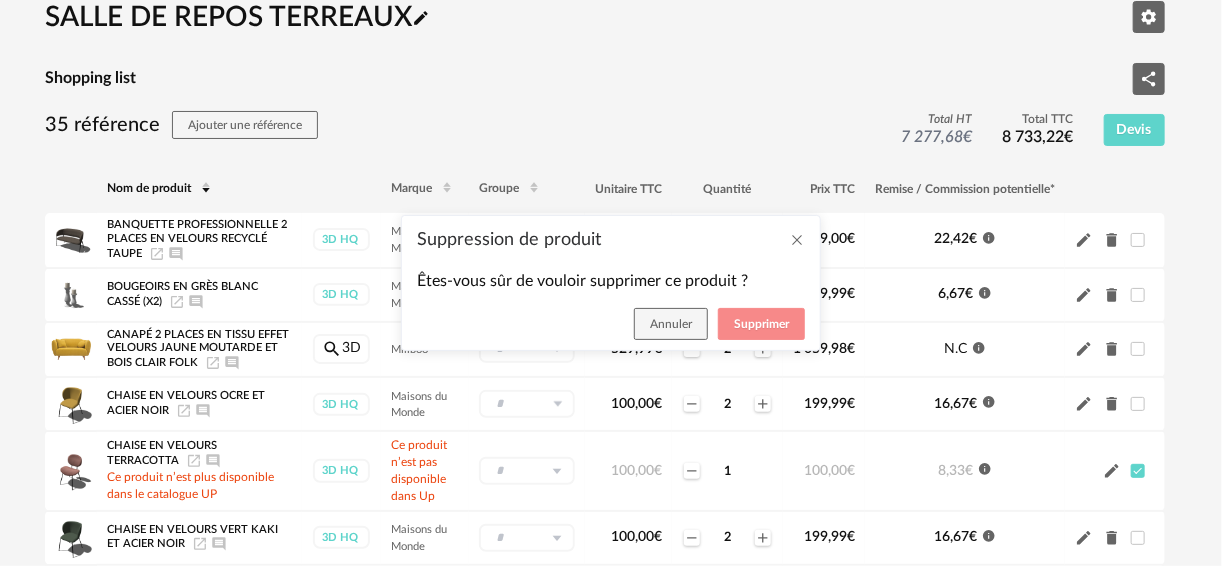click on "Supprimer" at bounding box center [761, 324] 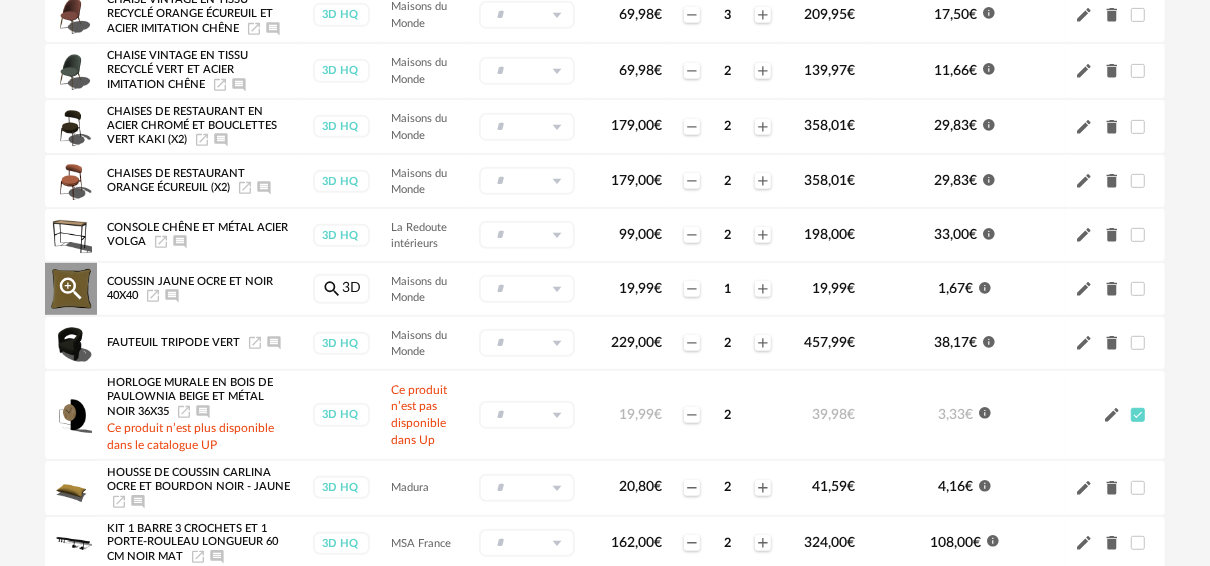 scroll, scrollTop: 720, scrollLeft: 0, axis: vertical 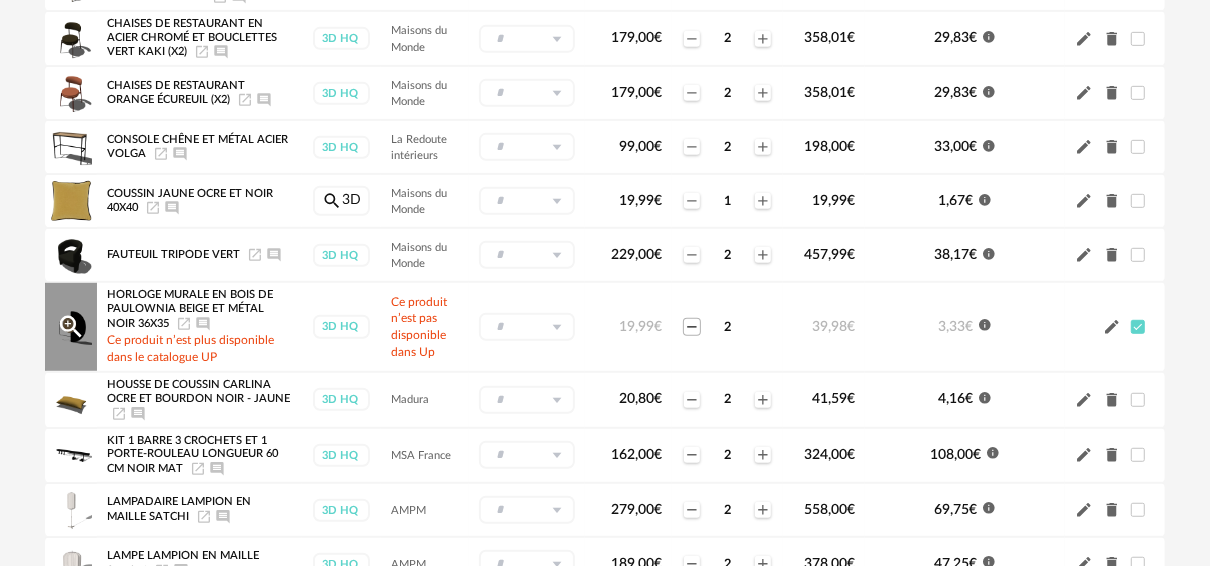 click on "Minus icon" 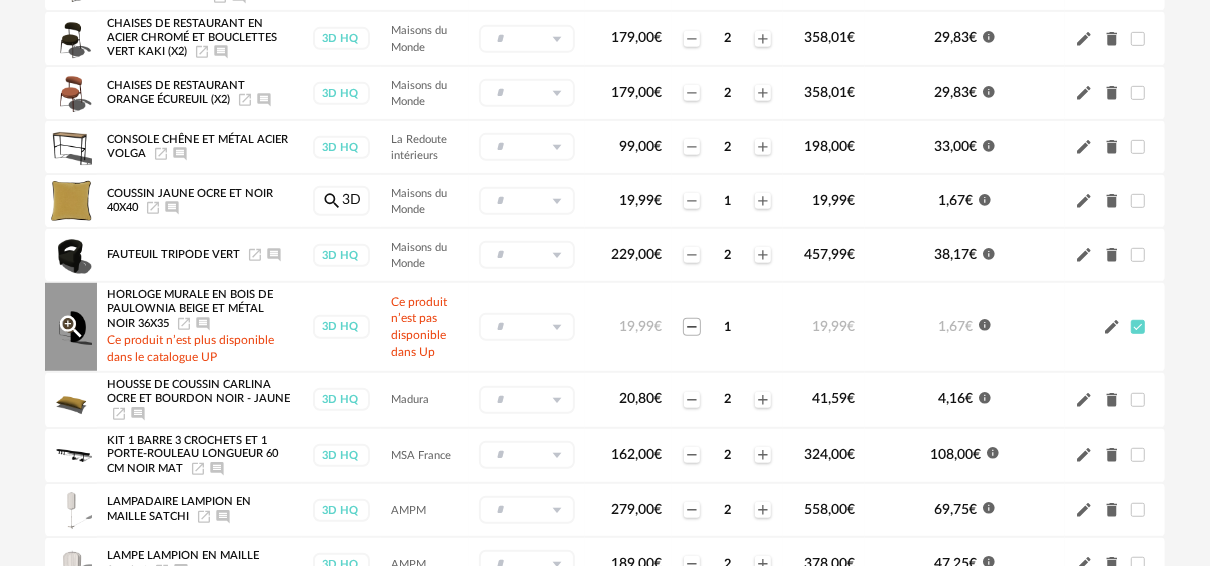 click on "Minus icon" 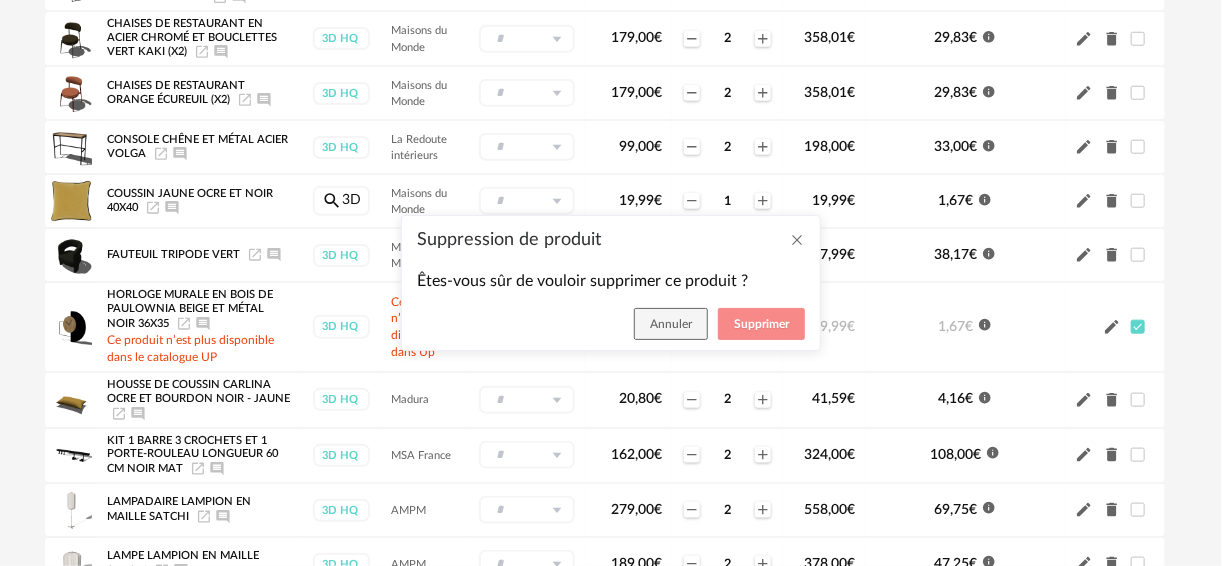 click on "Supprimer" at bounding box center (761, 324) 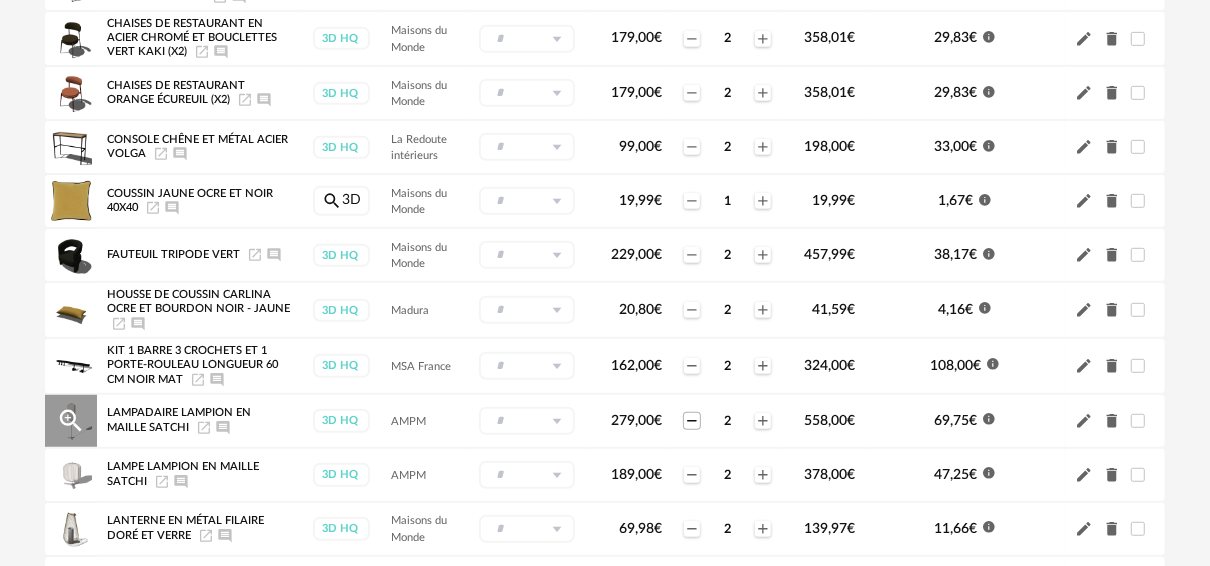click on "Minus icon" 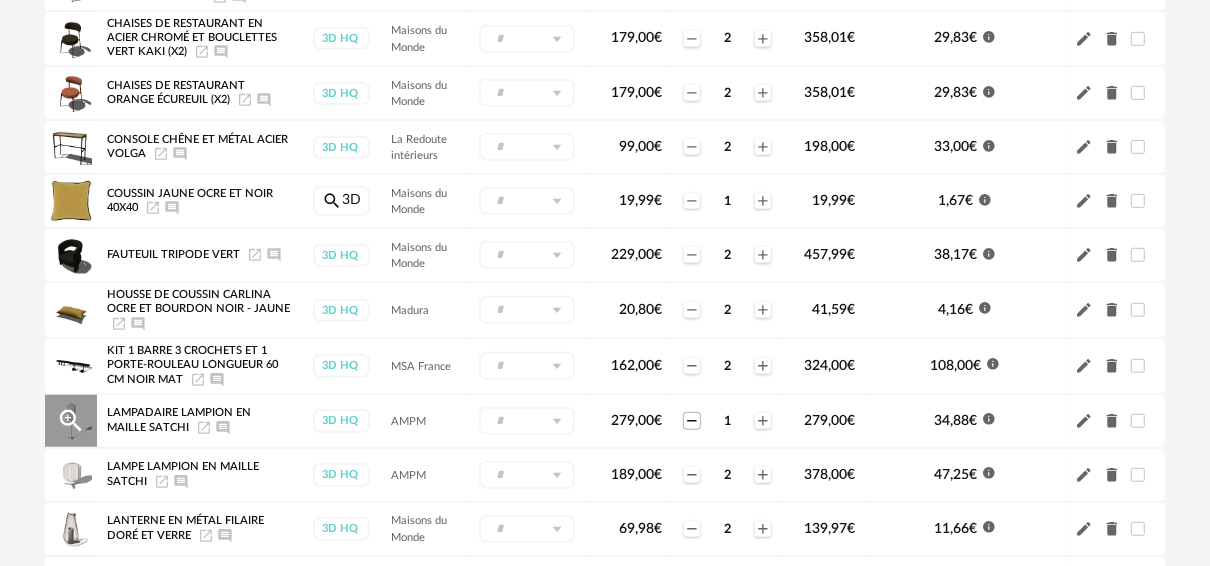 click on "Minus icon" 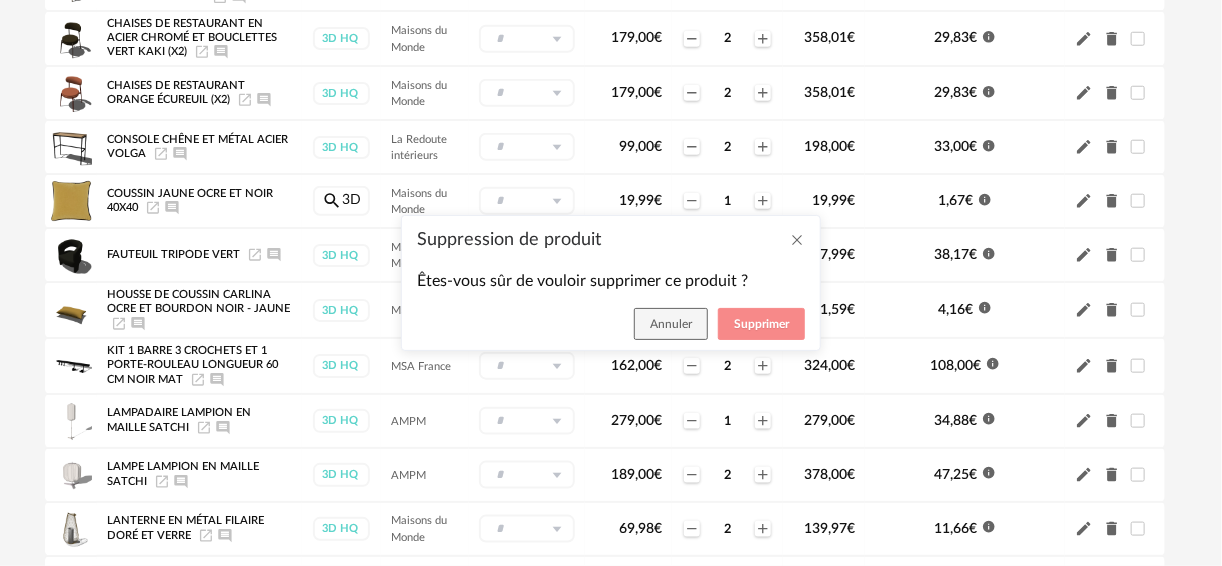 click on "Supprimer" at bounding box center (761, 324) 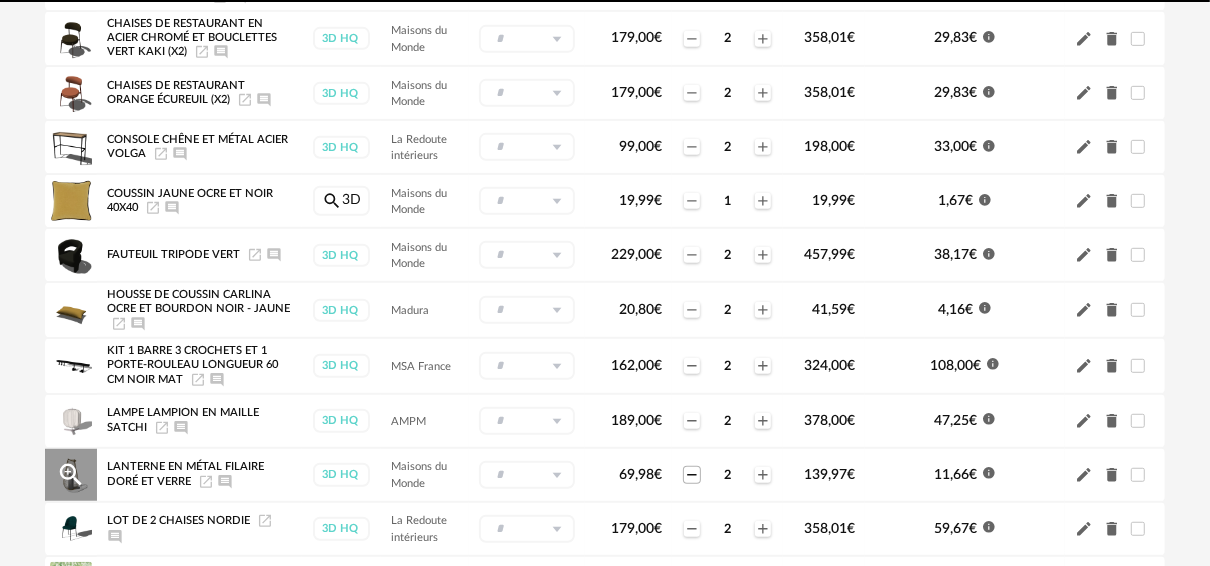 click on "Minus icon" 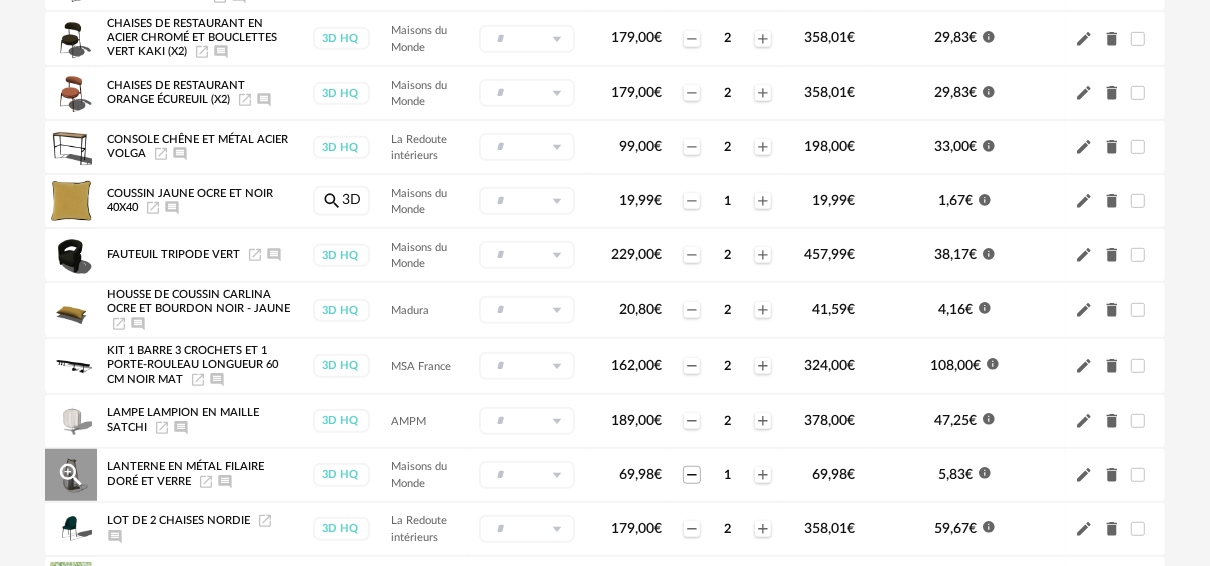 click on "Minus icon" 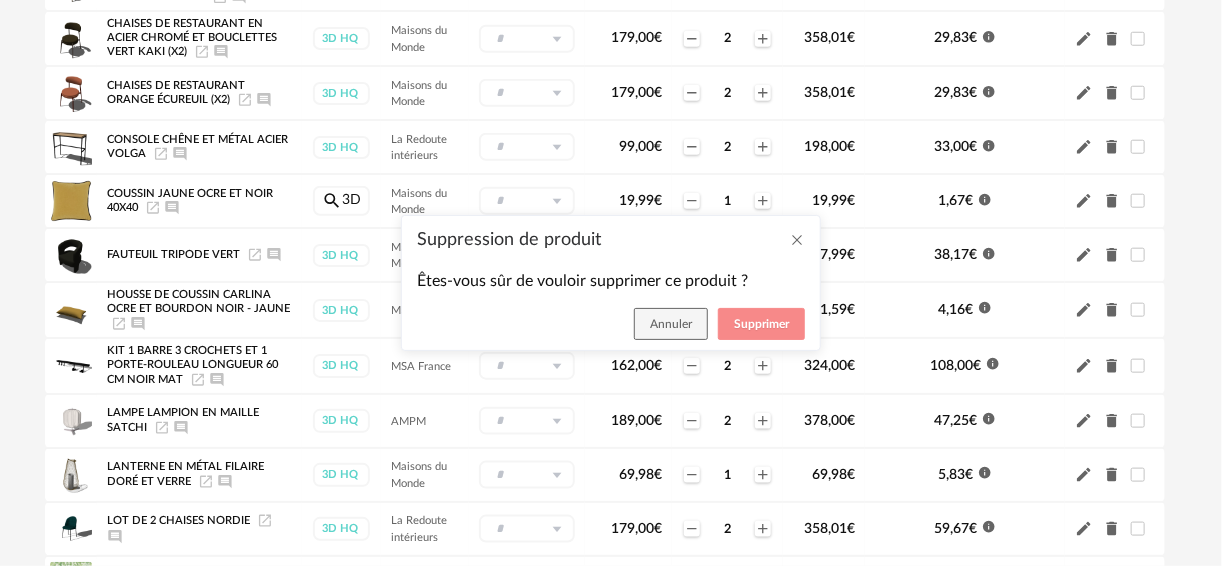 click on "Supprimer" at bounding box center (761, 324) 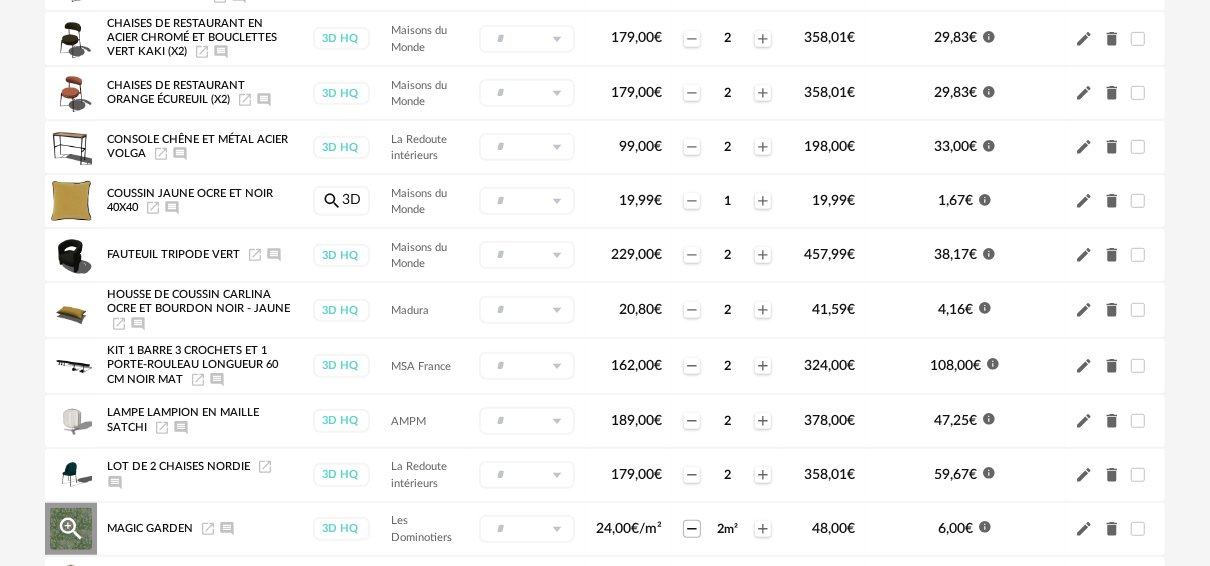 click on "Minus icon" 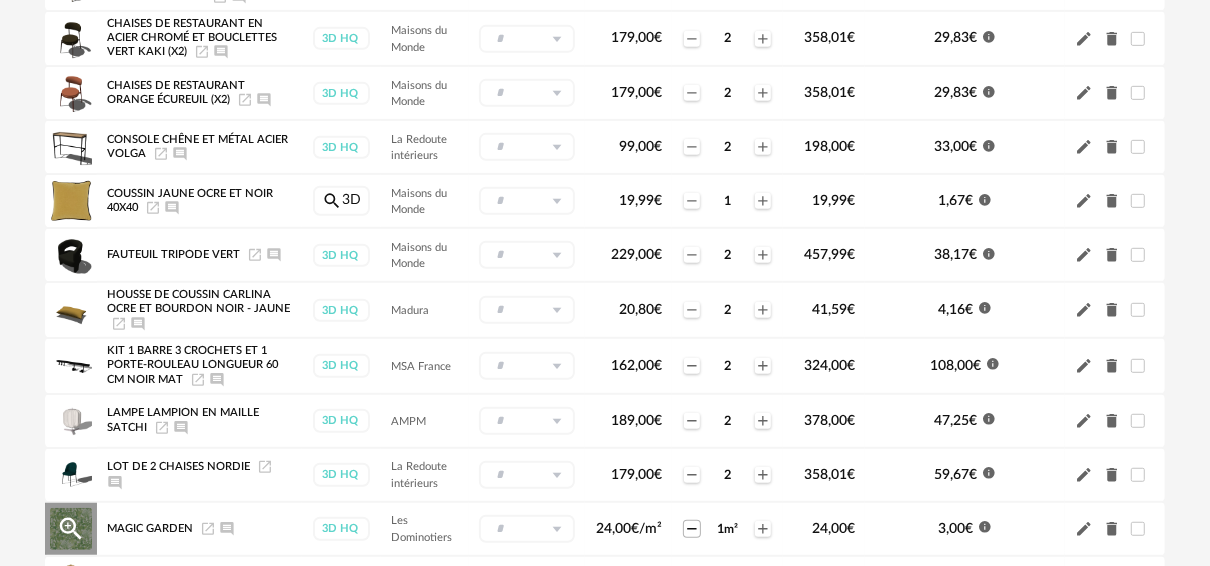 click on "Minus icon" 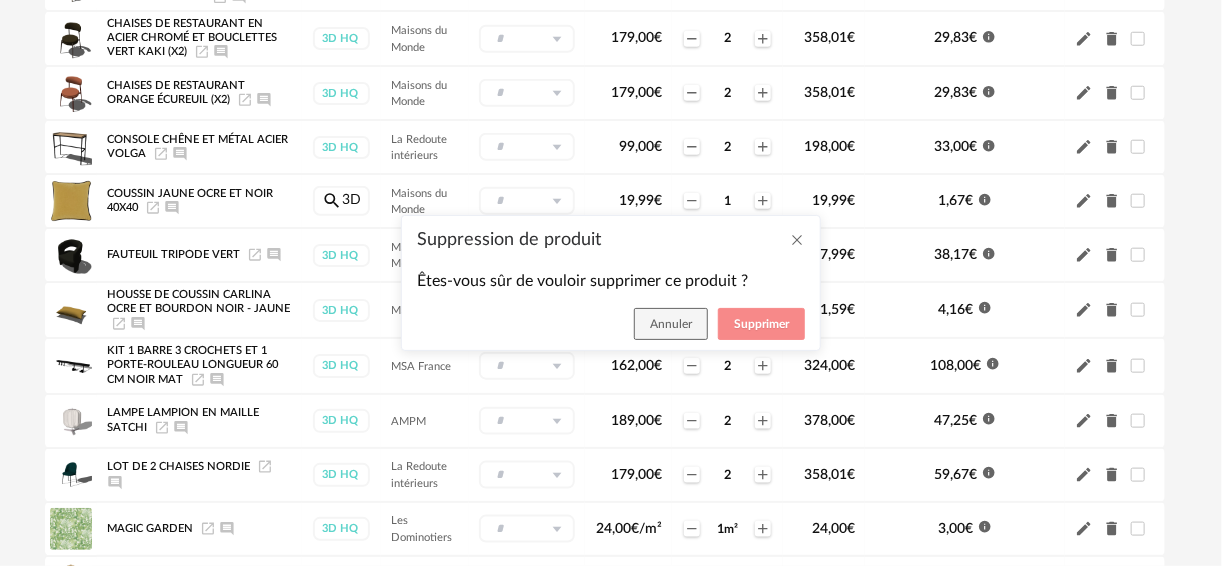 click on "Supprimer" at bounding box center (761, 324) 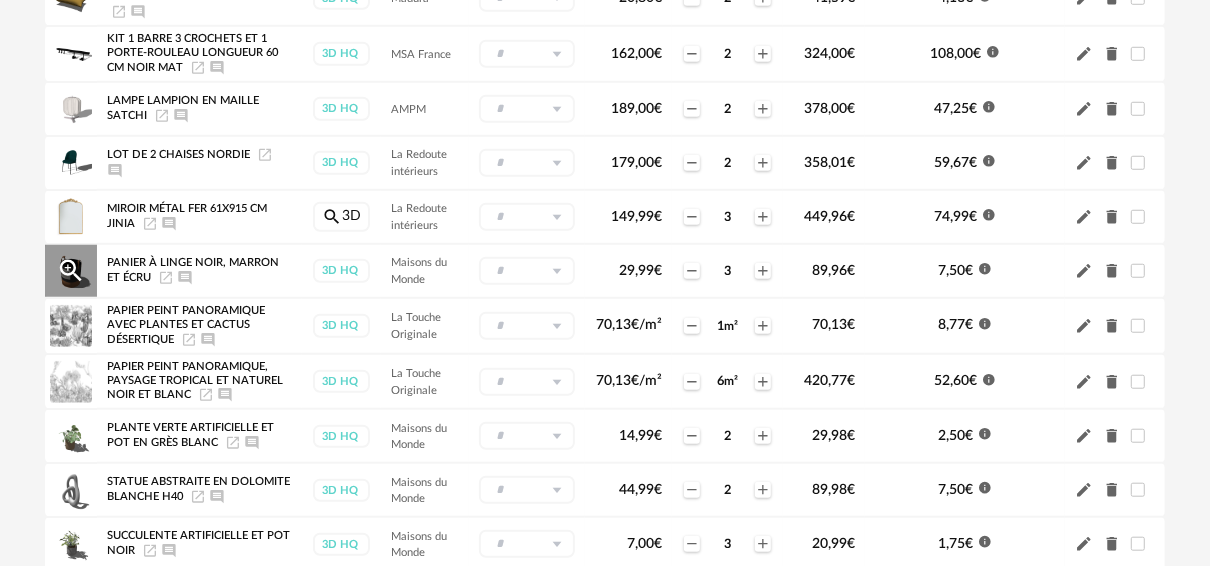 scroll, scrollTop: 1040, scrollLeft: 0, axis: vertical 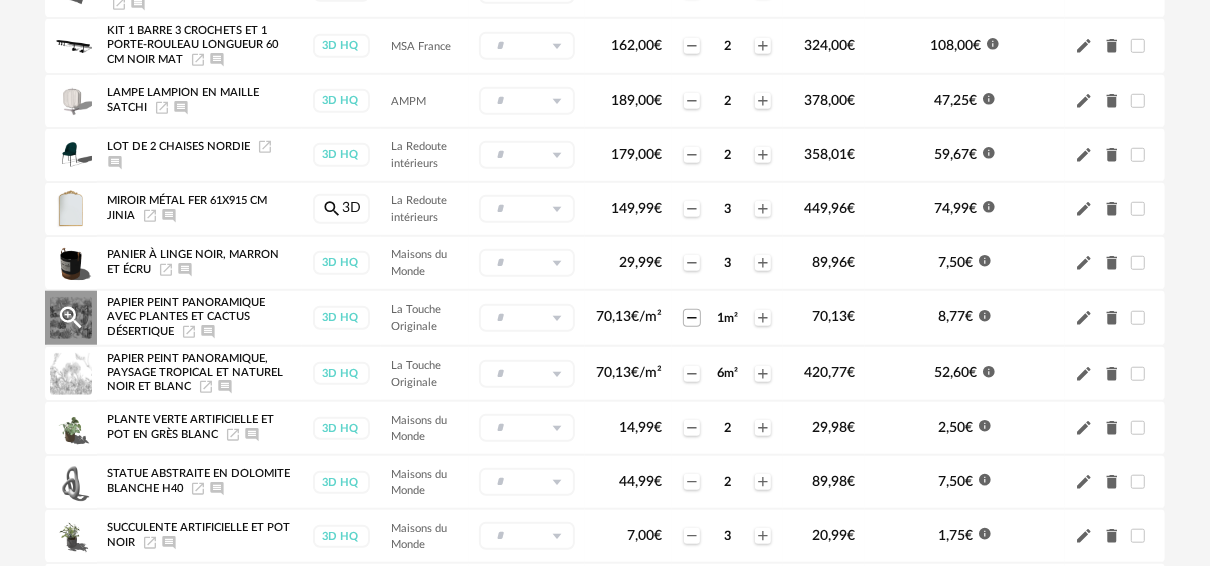 click on "Minus icon" 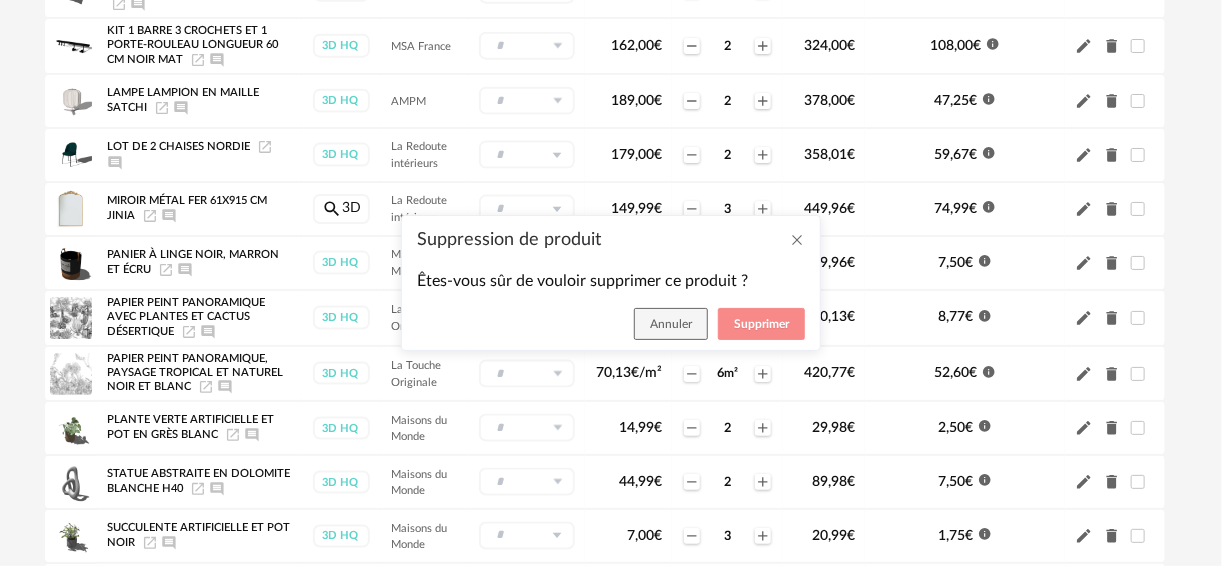 click on "Supprimer" at bounding box center [761, 324] 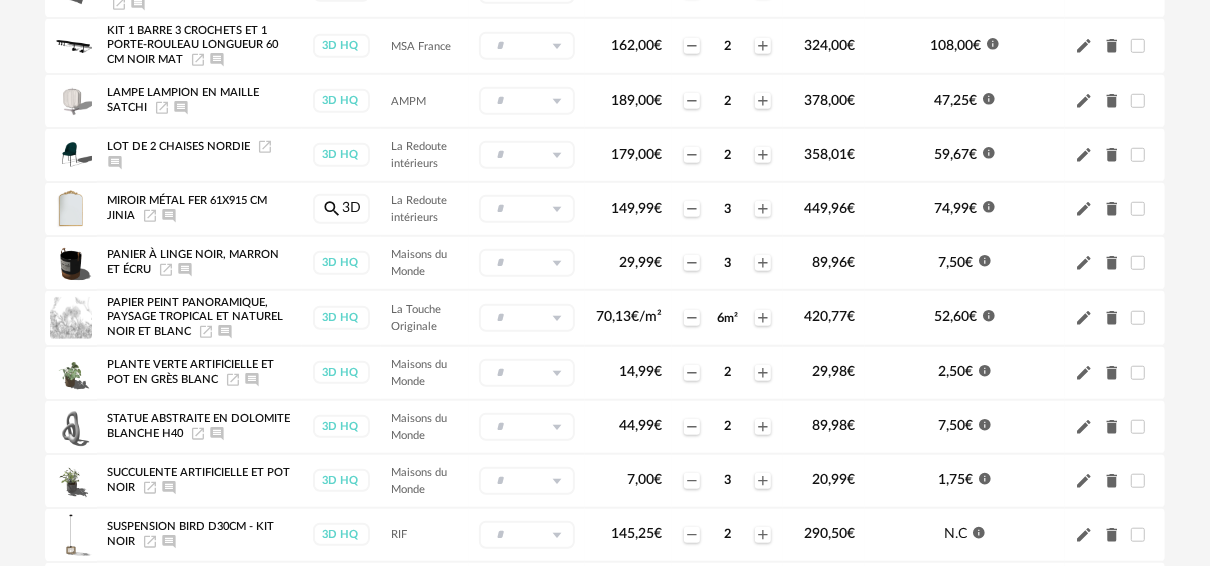 click on "Minus icon" 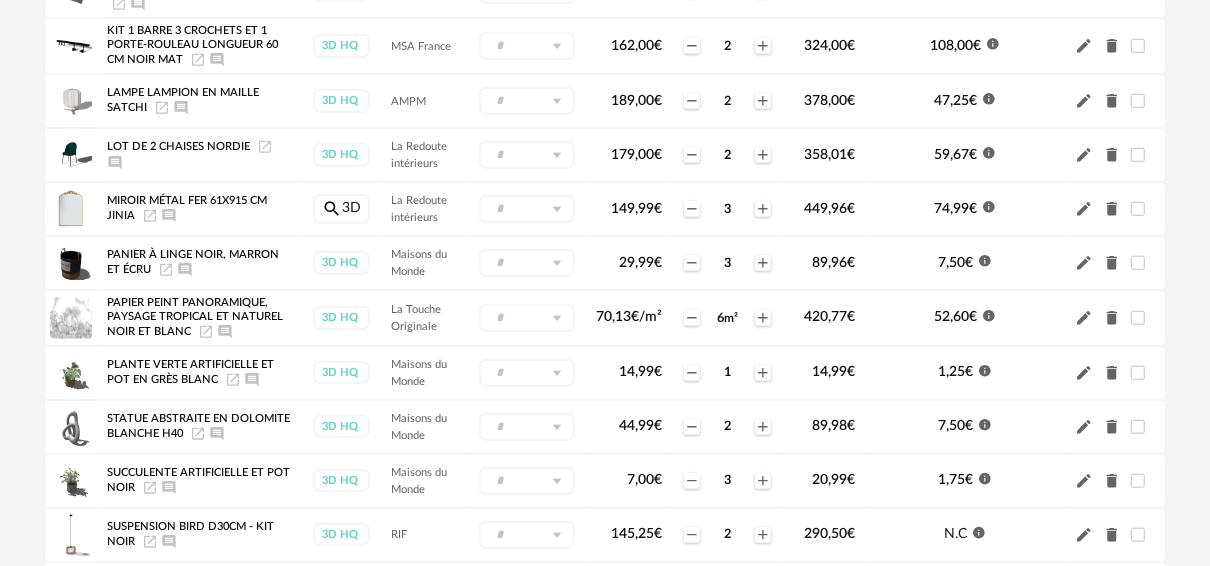 click on "Minus icon" 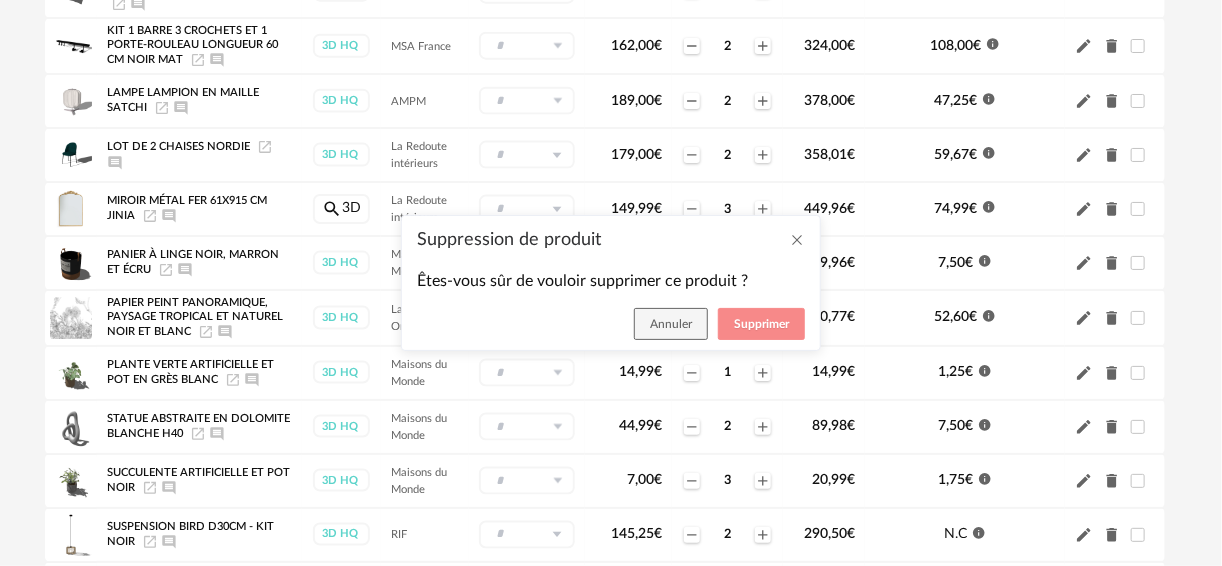 click on "Supprimer" at bounding box center (761, 324) 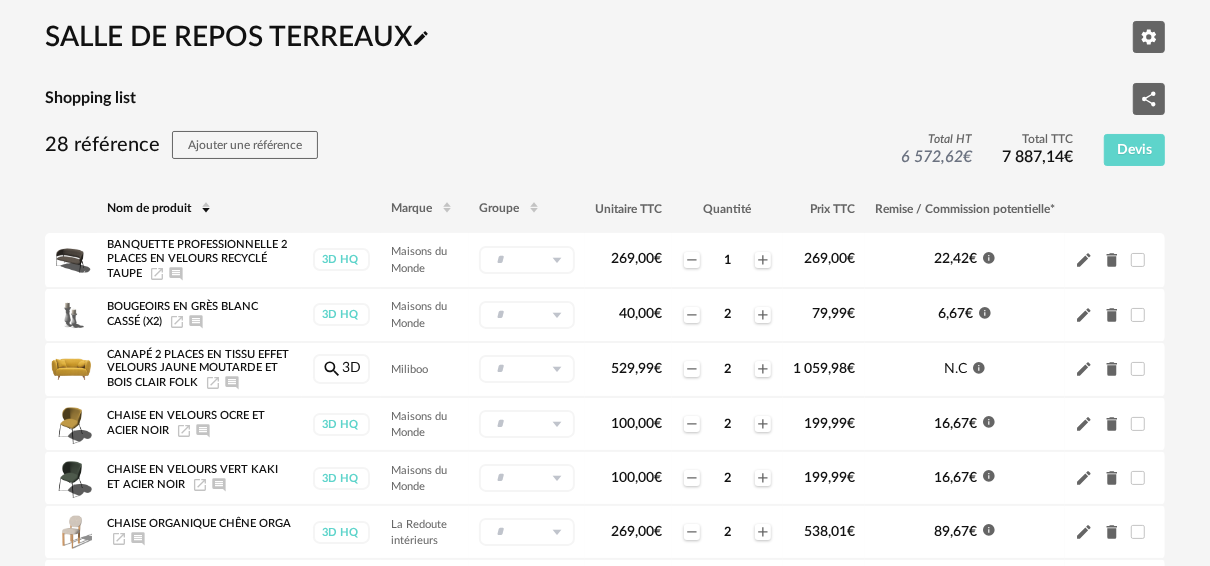 scroll, scrollTop: 0, scrollLeft: 0, axis: both 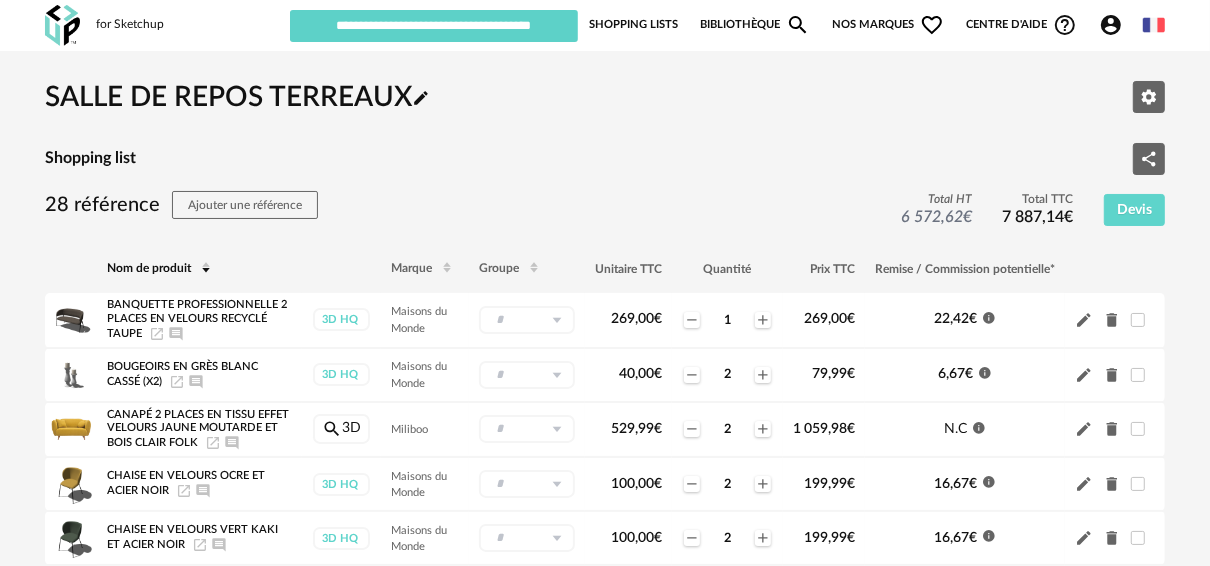 click on "Bibliothèque Magnify icon" at bounding box center (755, 25) 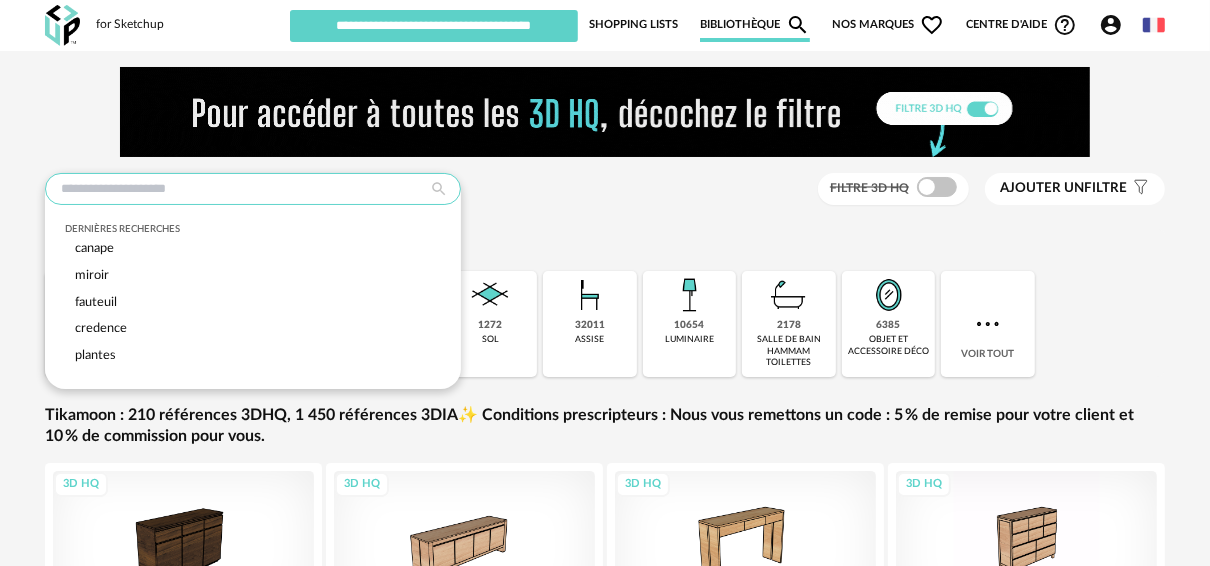 click at bounding box center (253, 189) 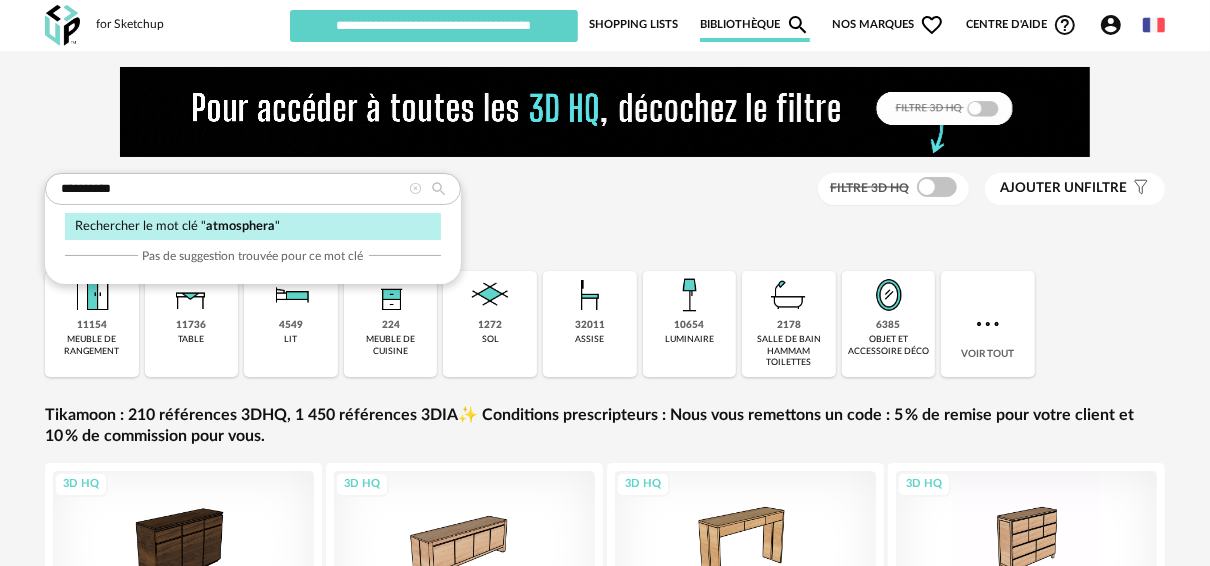 click at bounding box center (439, 189) 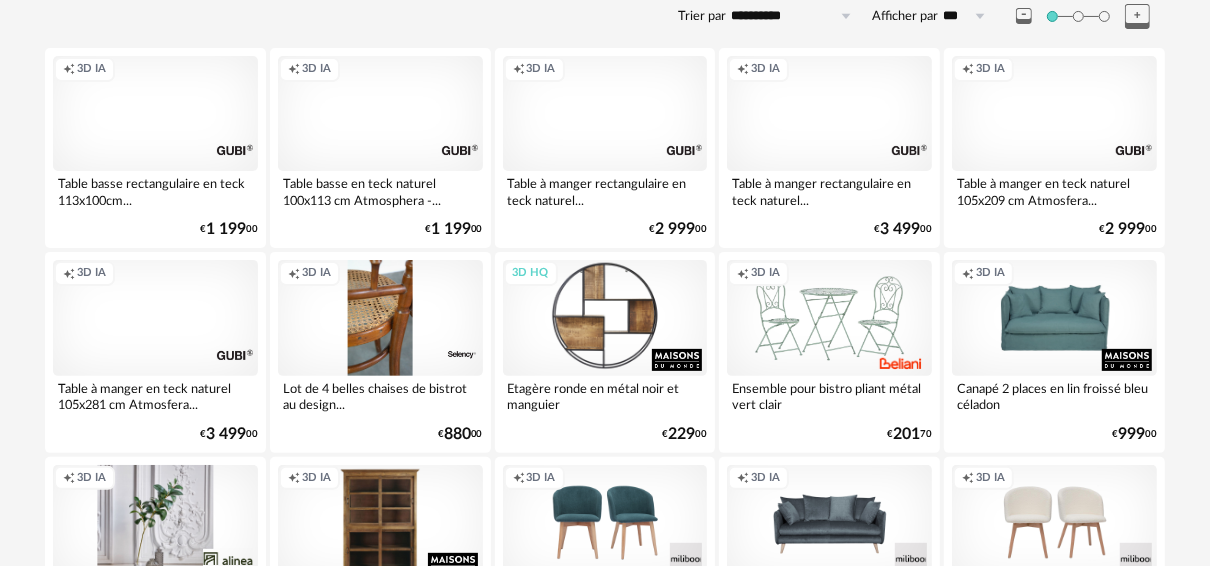 scroll, scrollTop: 0, scrollLeft: 0, axis: both 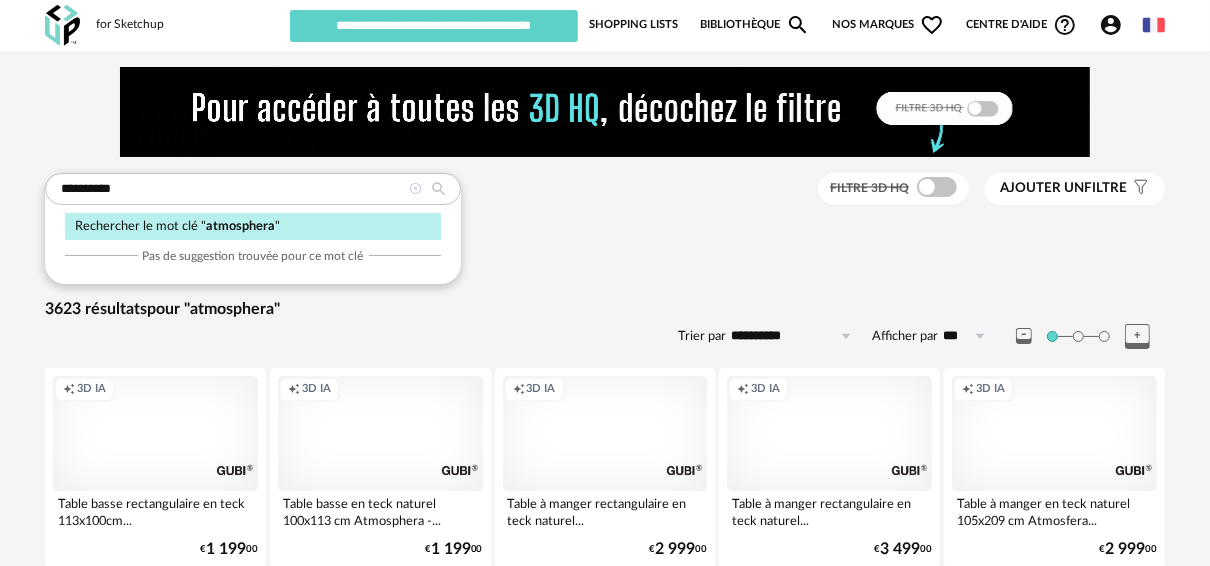 click on "[FIRST] [LAST]" at bounding box center (253, 226) 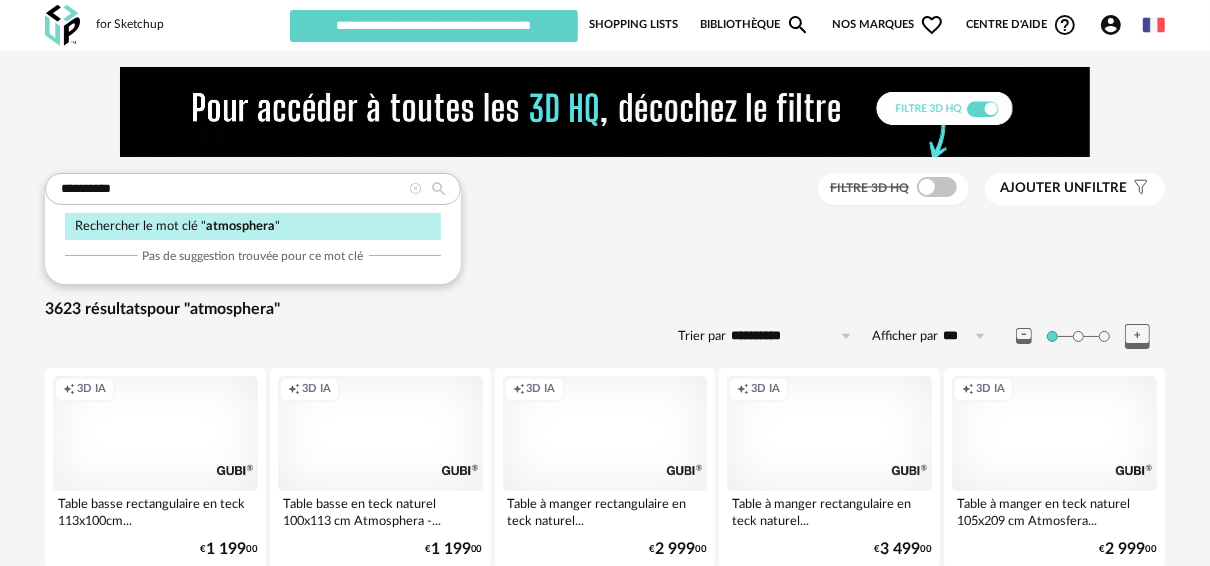 click at bounding box center [439, 189] 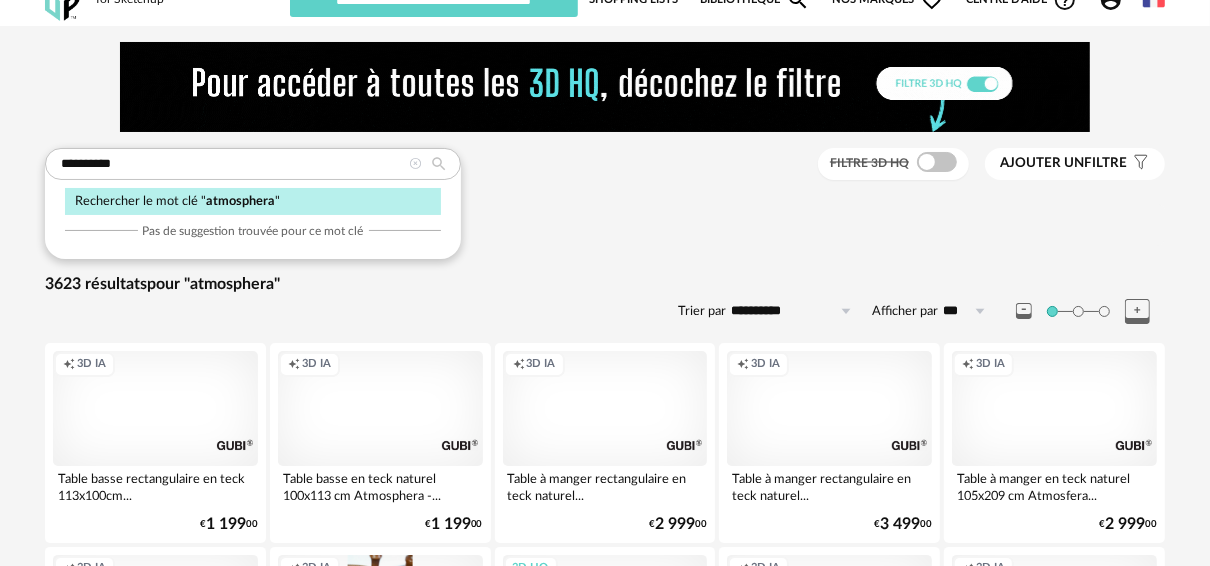 scroll, scrollTop: 0, scrollLeft: 0, axis: both 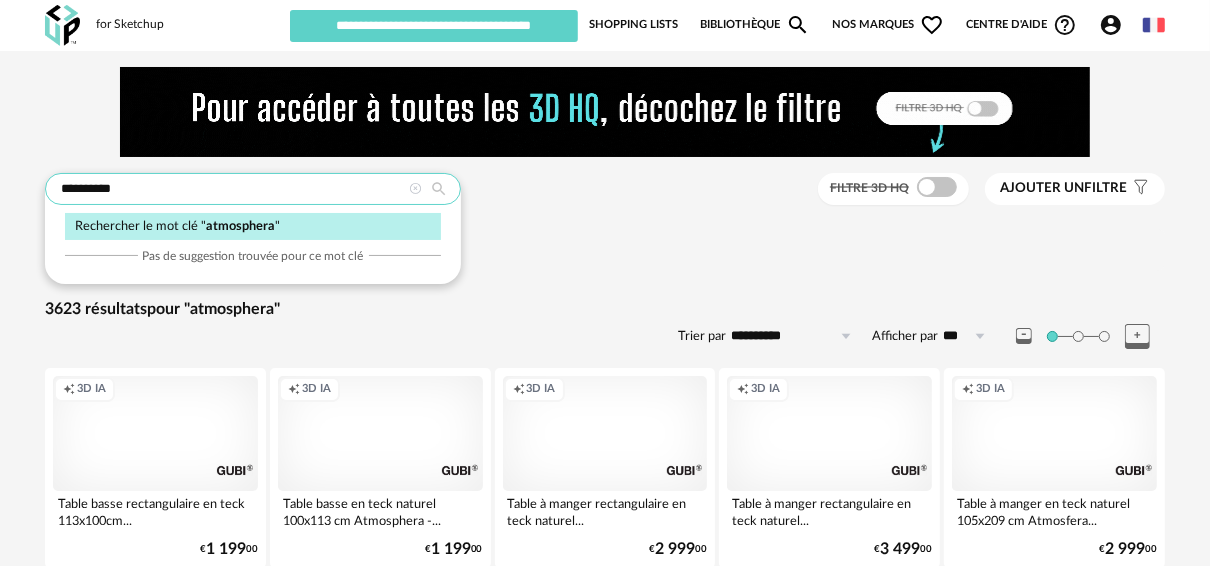 click on "**********" at bounding box center (253, 189) 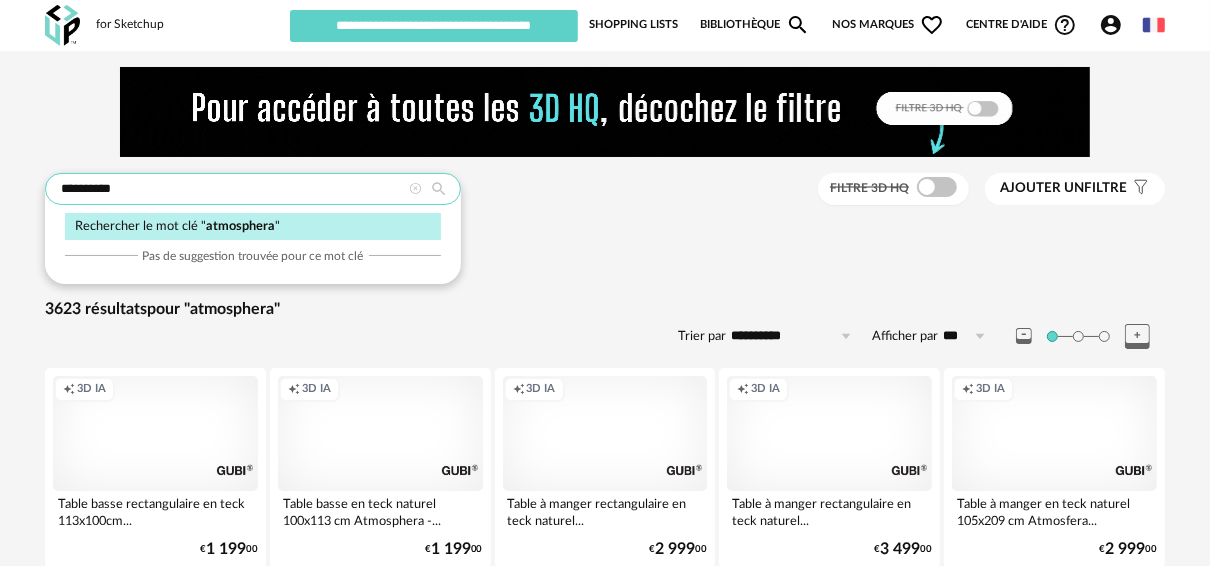 drag, startPoint x: 153, startPoint y: 184, endPoint x: 30, endPoint y: 176, distance: 123.25989 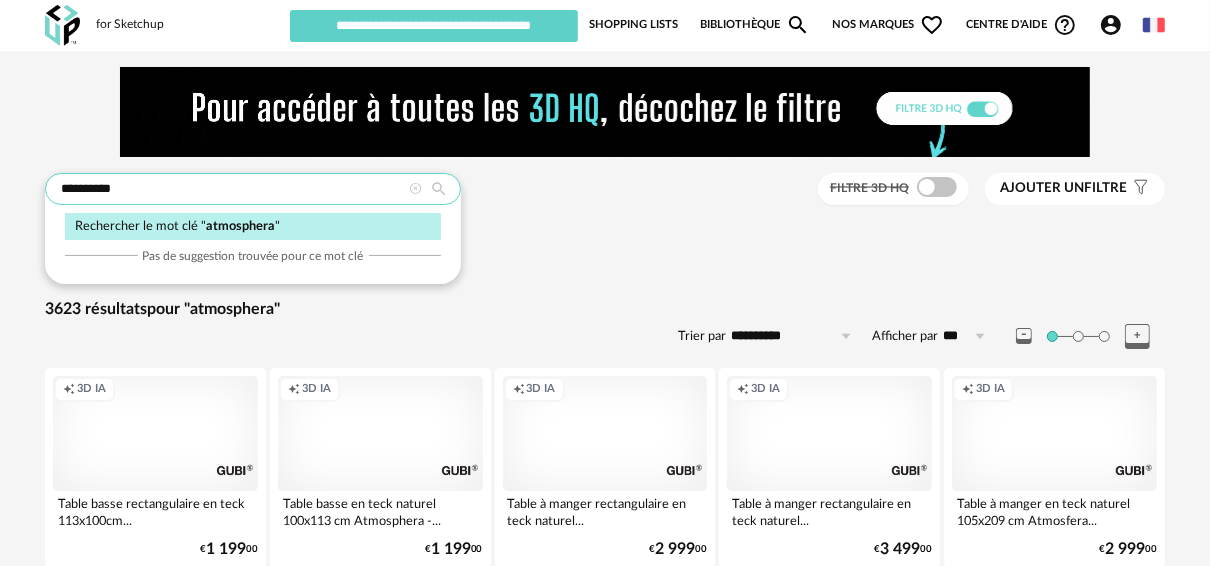 click on "[FIRST] [LAST]" at bounding box center (605, 2300) 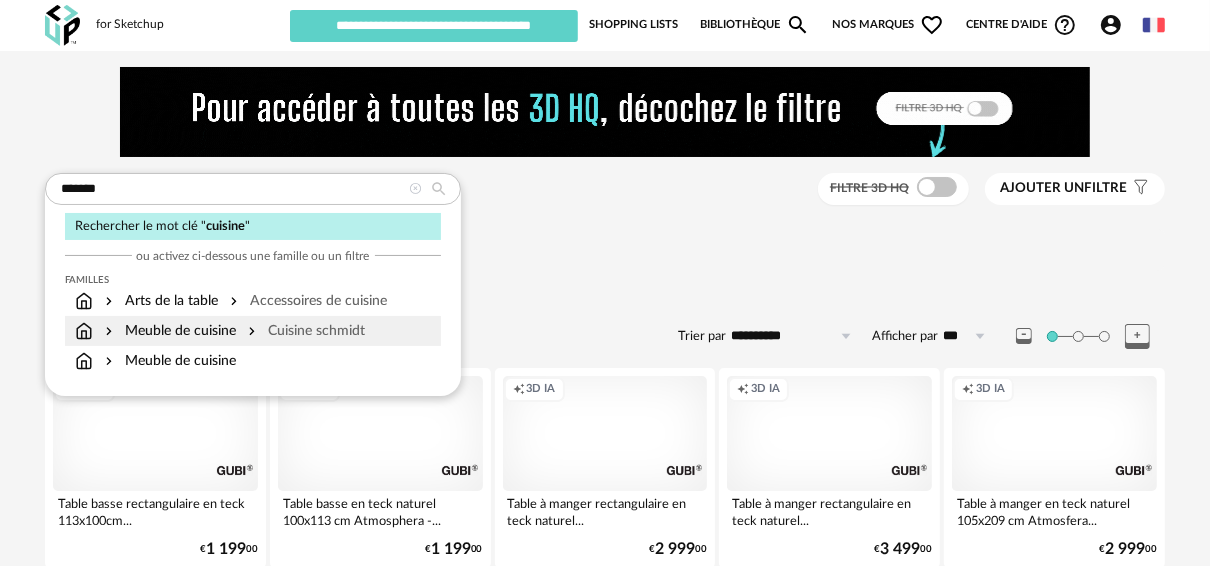 click on "Meuble de cuisine" at bounding box center (168, 331) 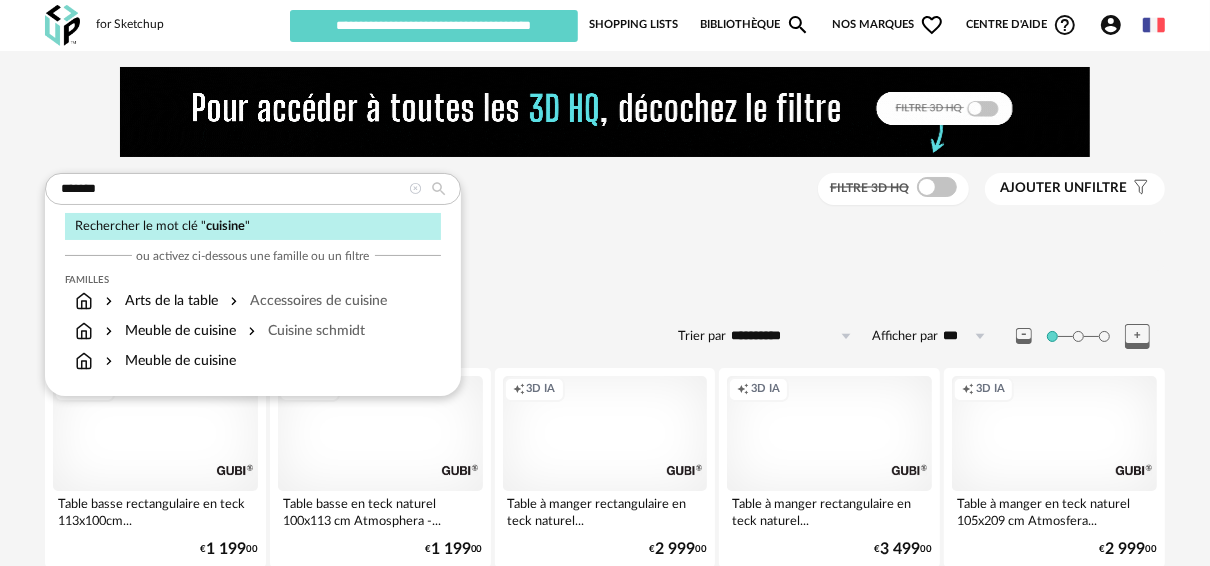 type on "**********" 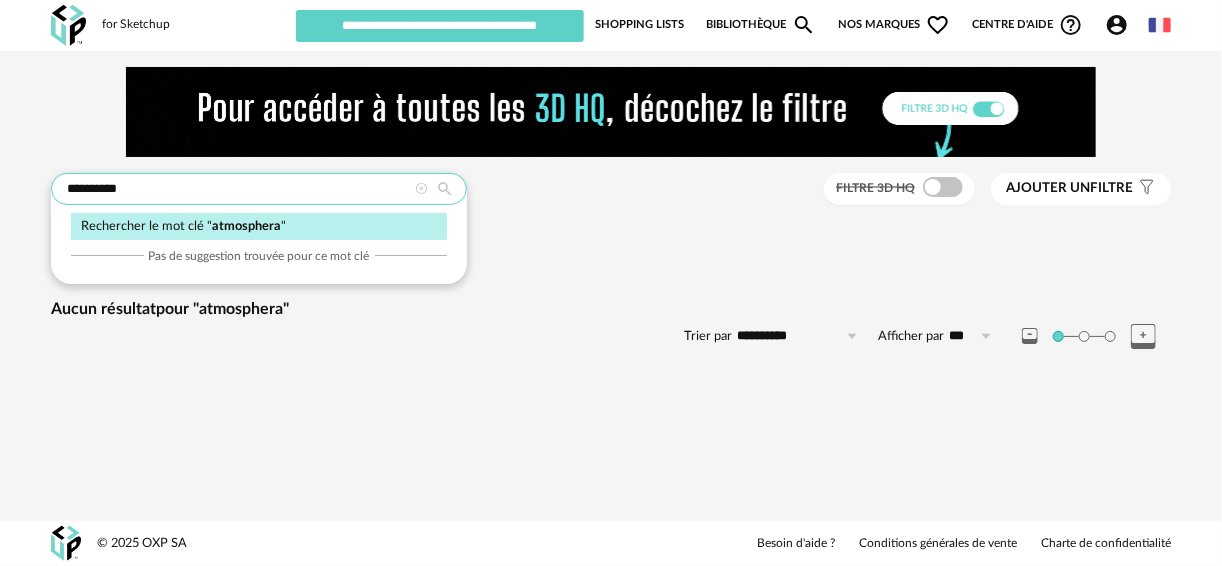 drag, startPoint x: 183, startPoint y: 189, endPoint x: 51, endPoint y: 192, distance: 132.03409 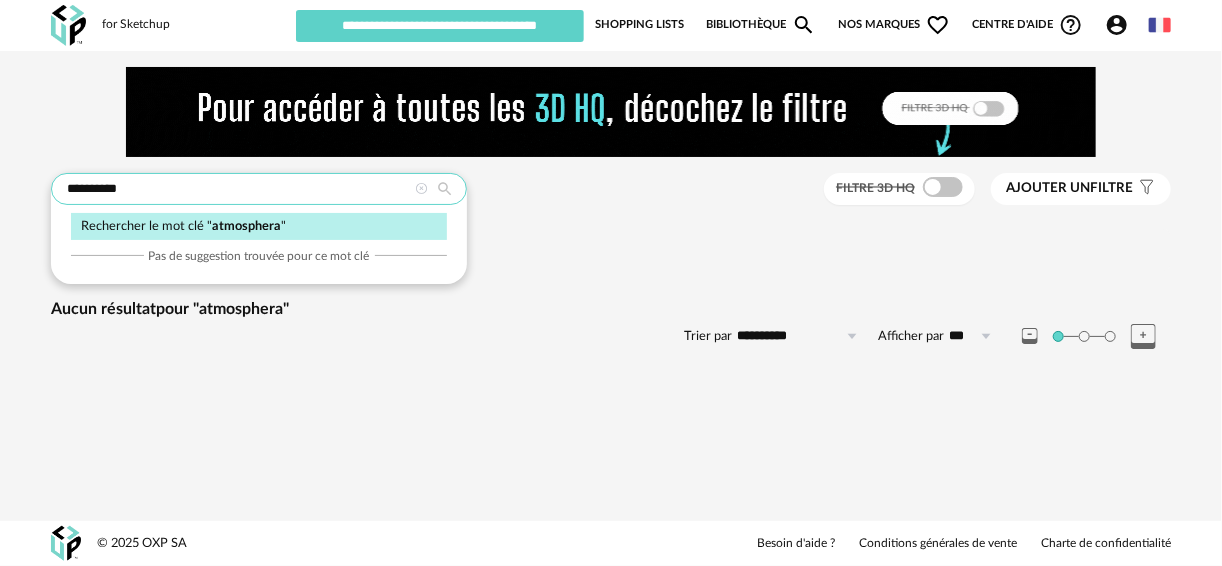 click on "**********" at bounding box center [259, 189] 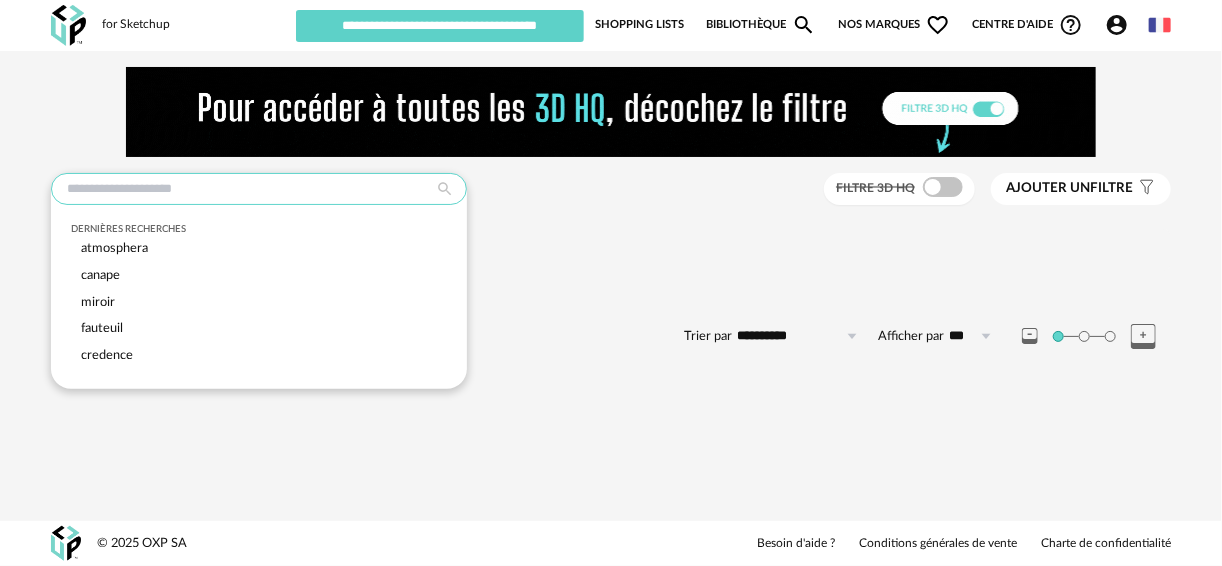 click at bounding box center [259, 189] 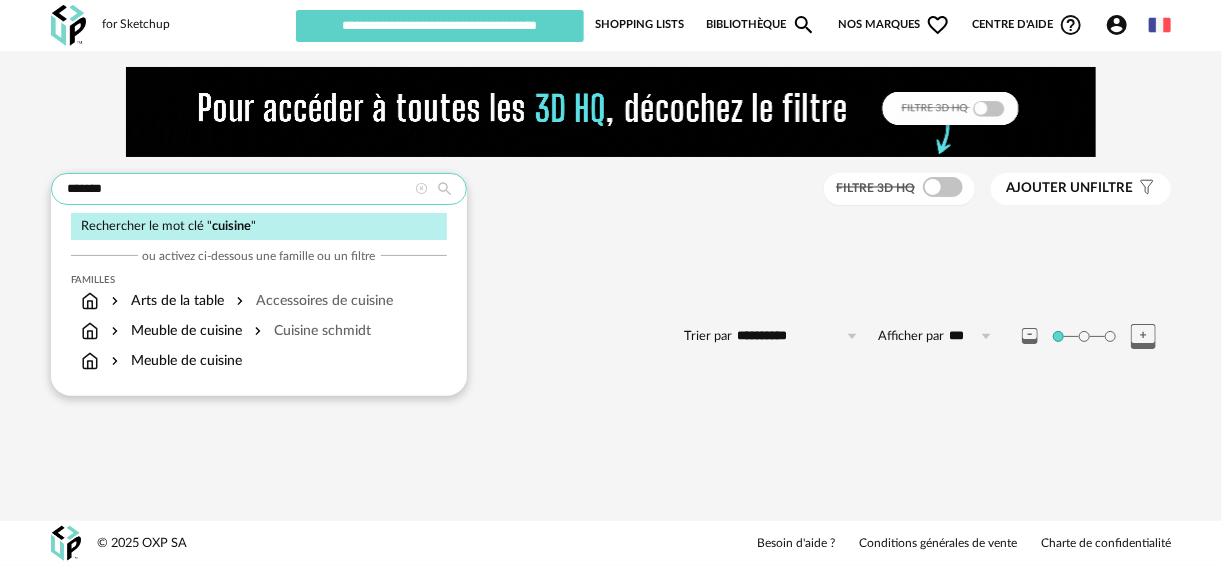 type on "*******" 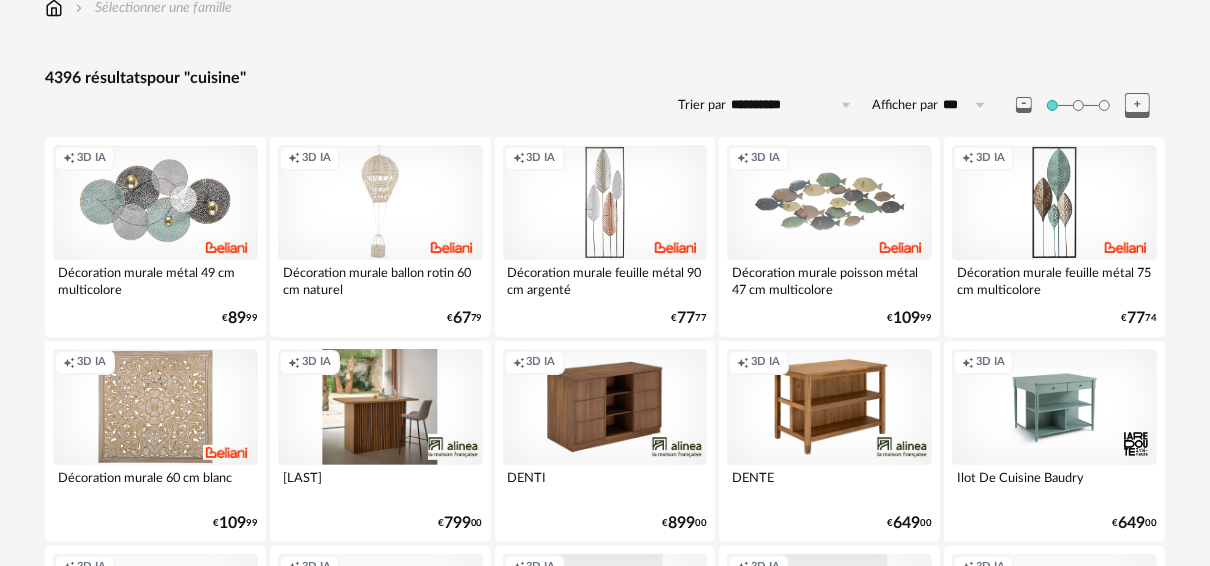 scroll, scrollTop: 0, scrollLeft: 0, axis: both 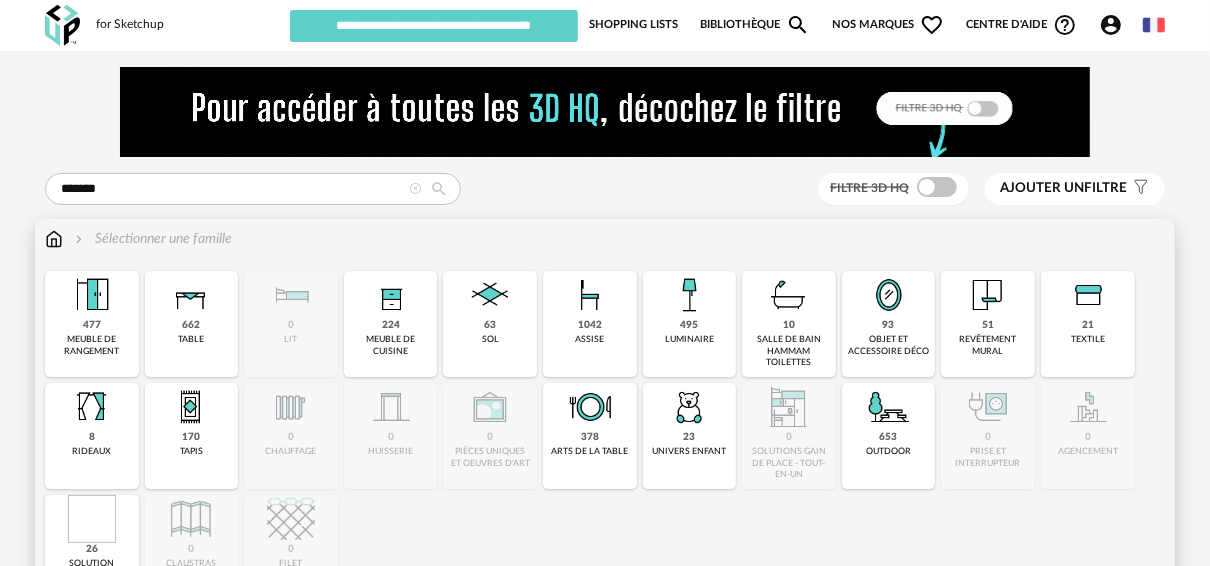 click on "meuble de cuisine" at bounding box center [391, 345] 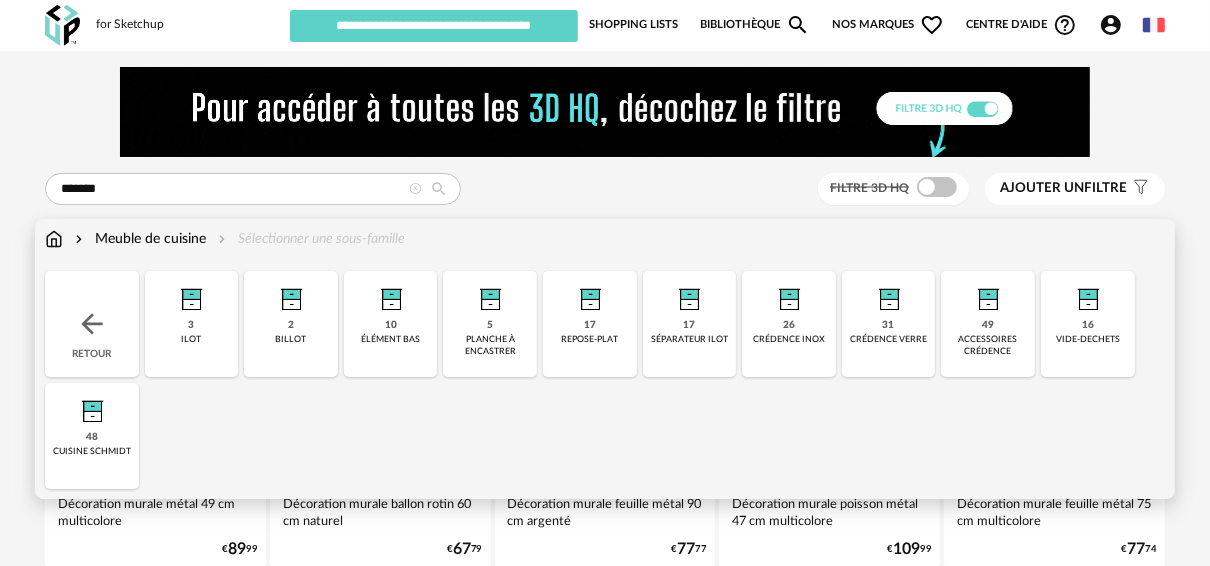 click on "élément bas" at bounding box center [390, 339] 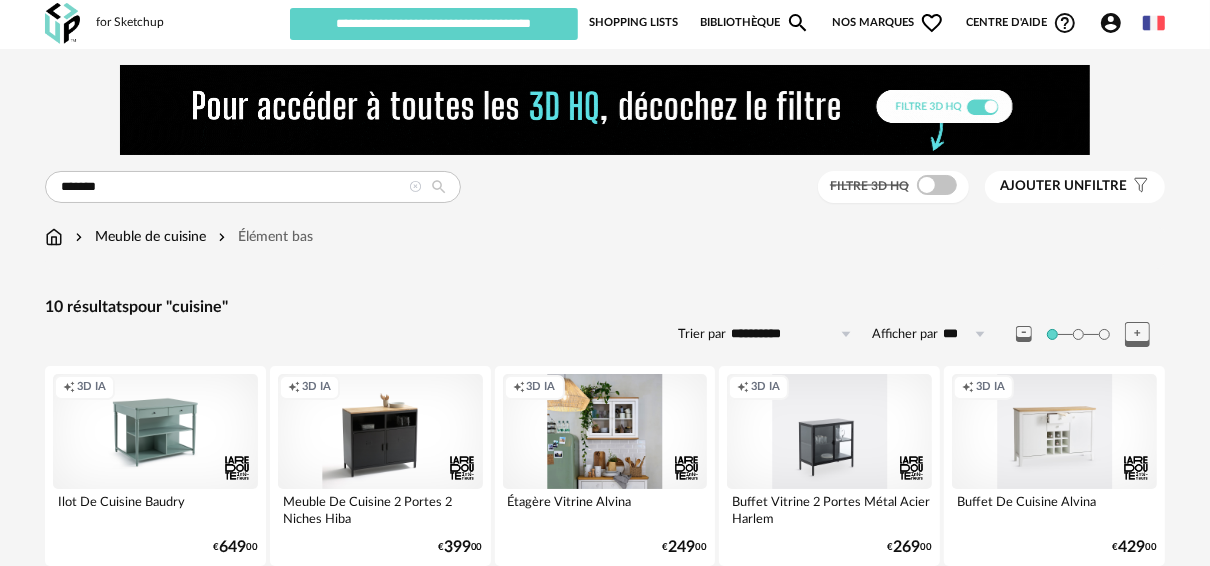 scroll, scrollTop: 0, scrollLeft: 0, axis: both 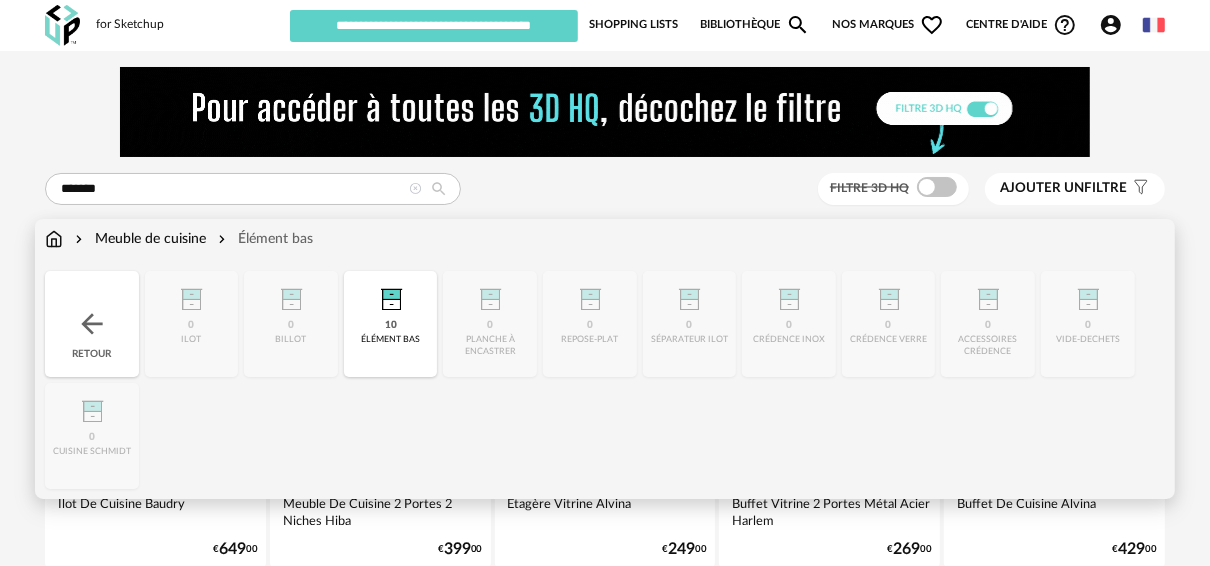 click at bounding box center (92, 324) 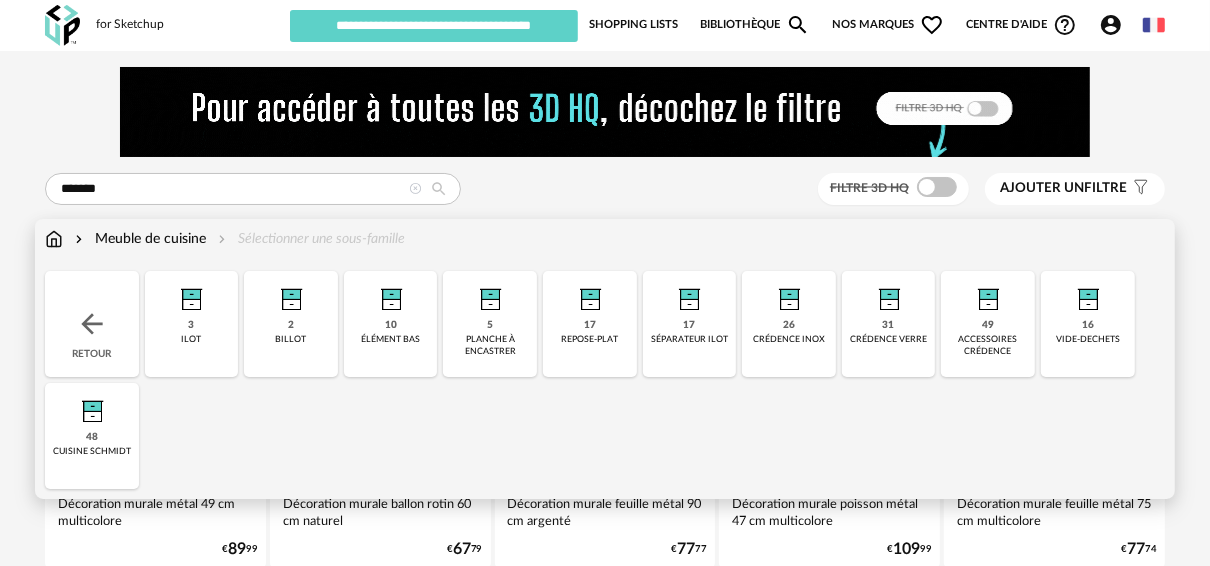 click on "planche à encastrer" at bounding box center [490, 345] 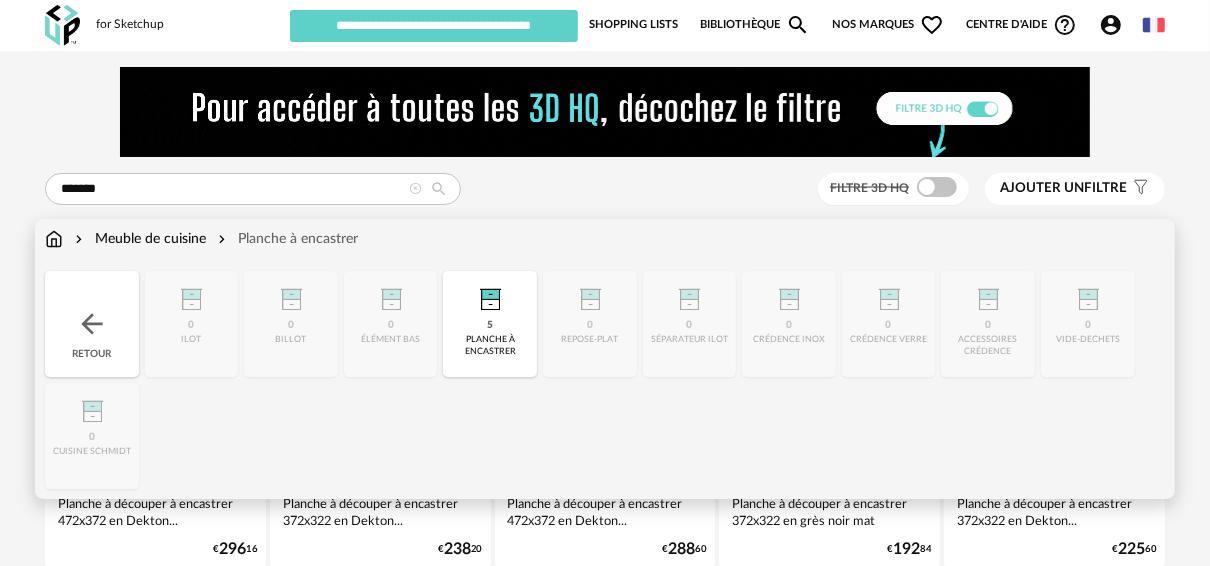 scroll, scrollTop: 0, scrollLeft: 0, axis: both 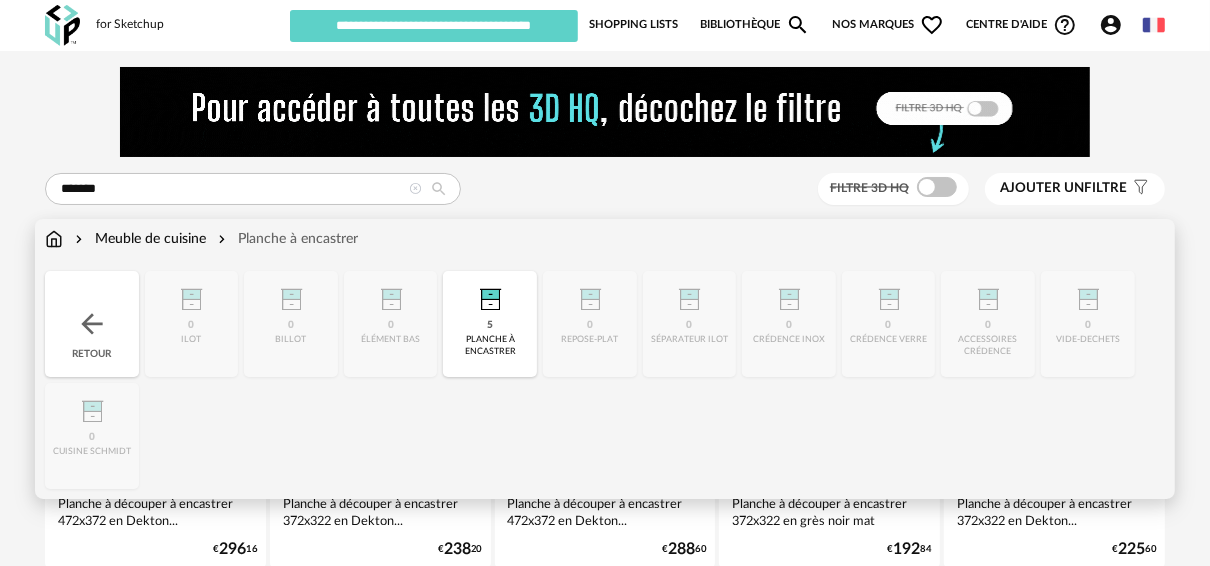click at bounding box center [92, 324] 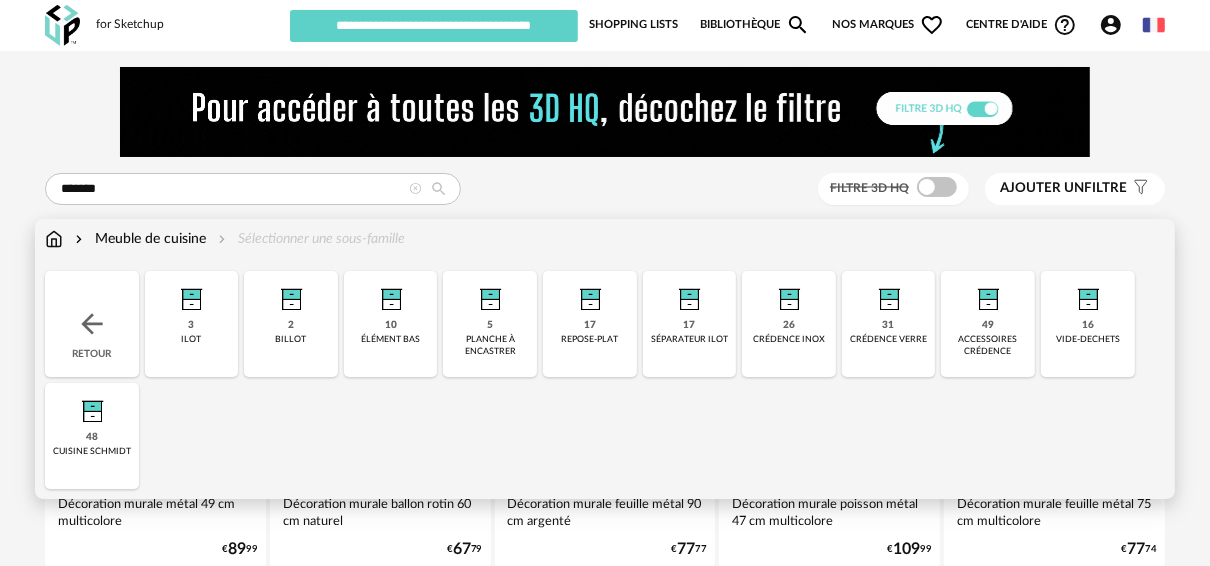 click at bounding box center [92, 407] 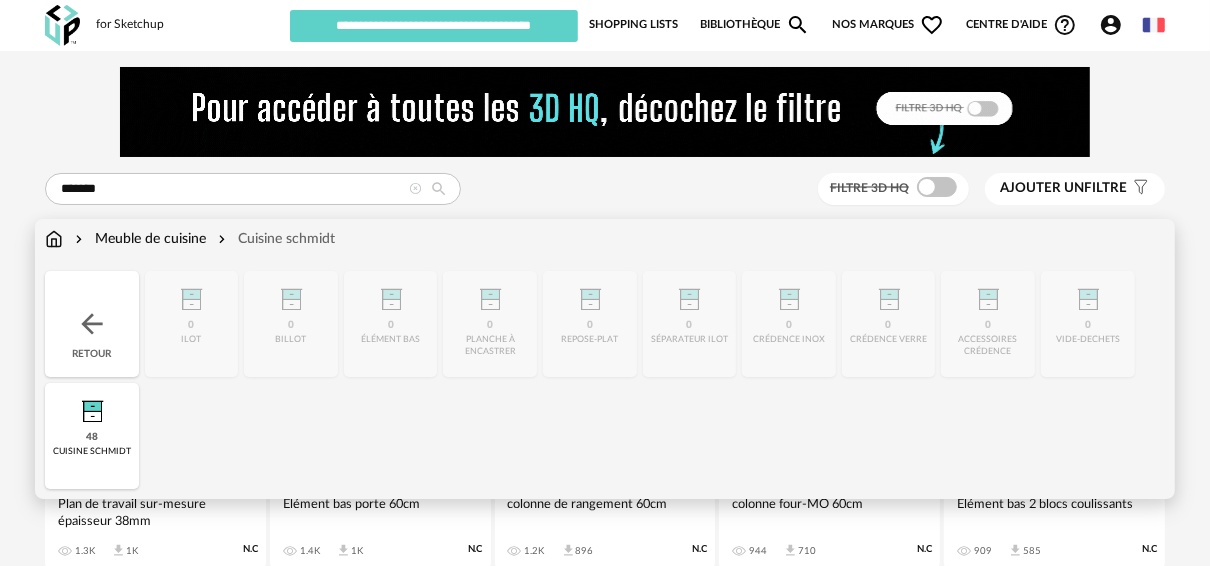 click on "48
cuisine schmidt" at bounding box center [92, 436] 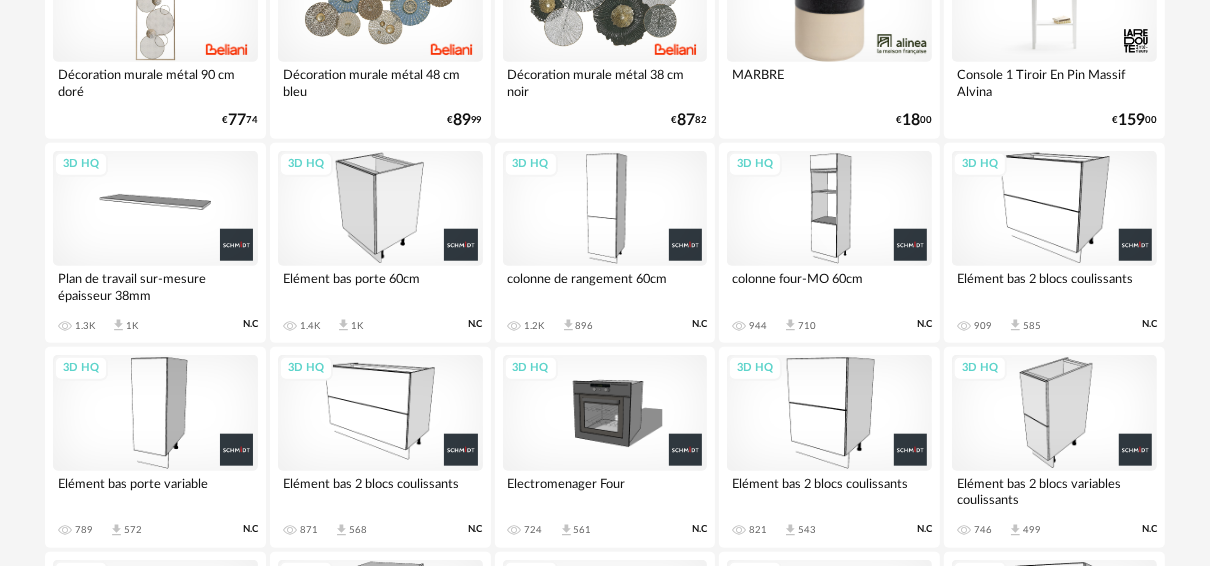 scroll, scrollTop: 1280, scrollLeft: 0, axis: vertical 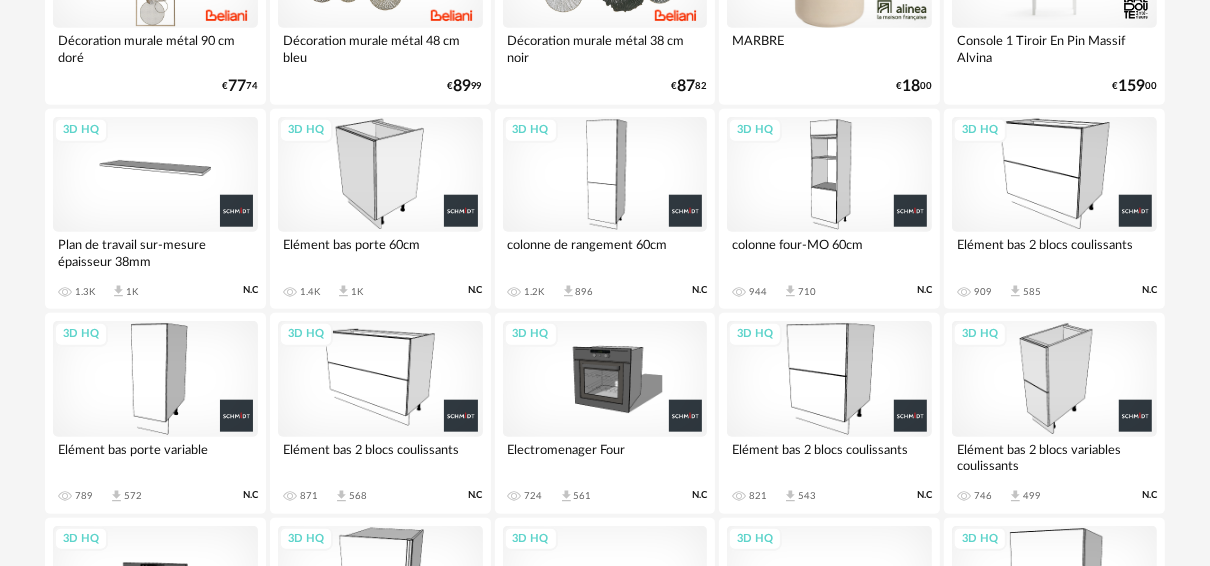 click on "3D HQ" at bounding box center [380, 174] 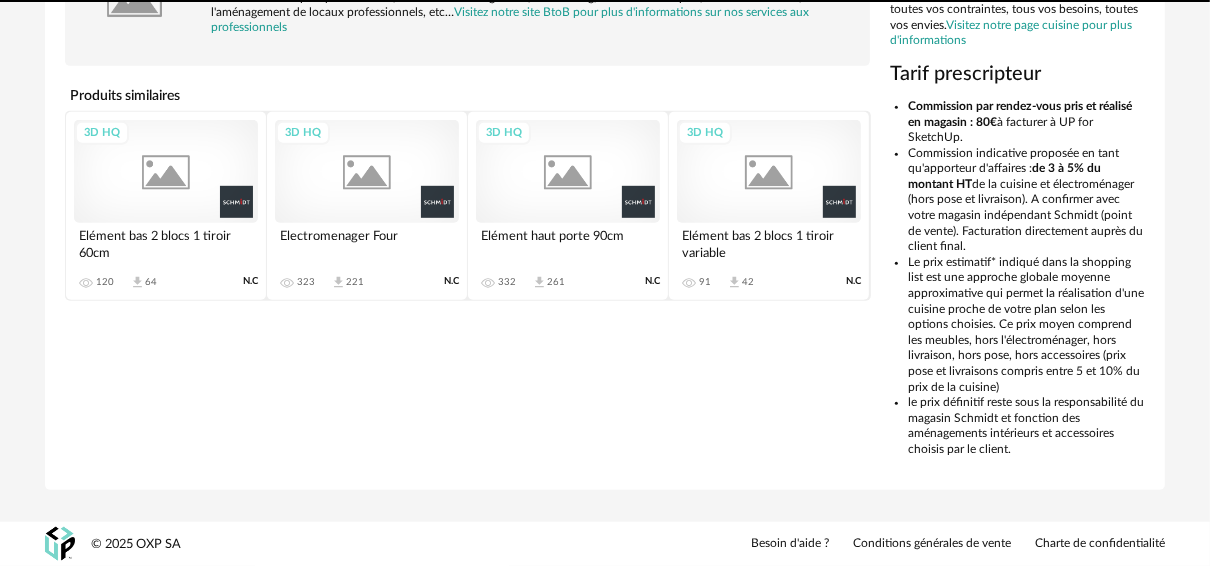 scroll, scrollTop: 0, scrollLeft: 0, axis: both 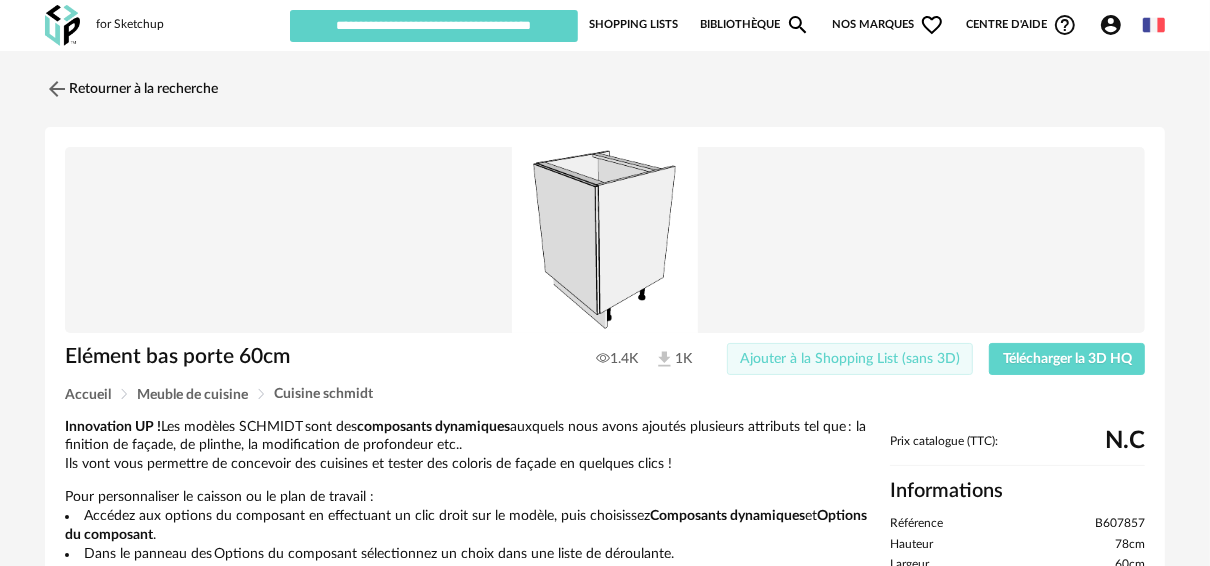 click on "Ajouter à la Shopping List (sans 3D)" at bounding box center (850, 359) 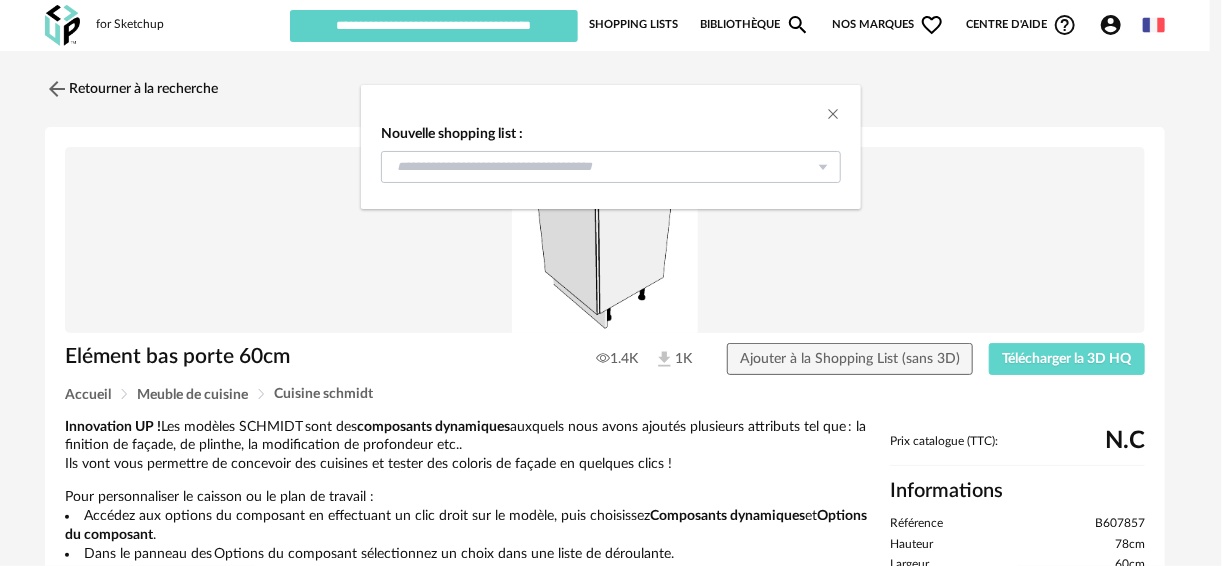 click at bounding box center [823, 167] 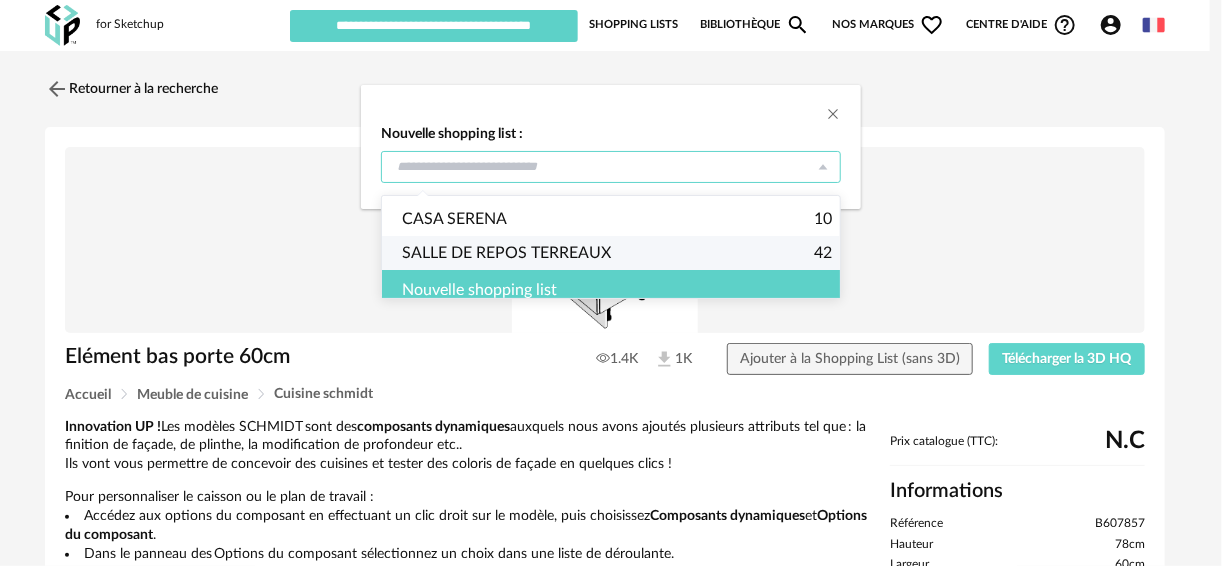 click on "SALLE DE REPOS TERREAUX" at bounding box center (506, 253) 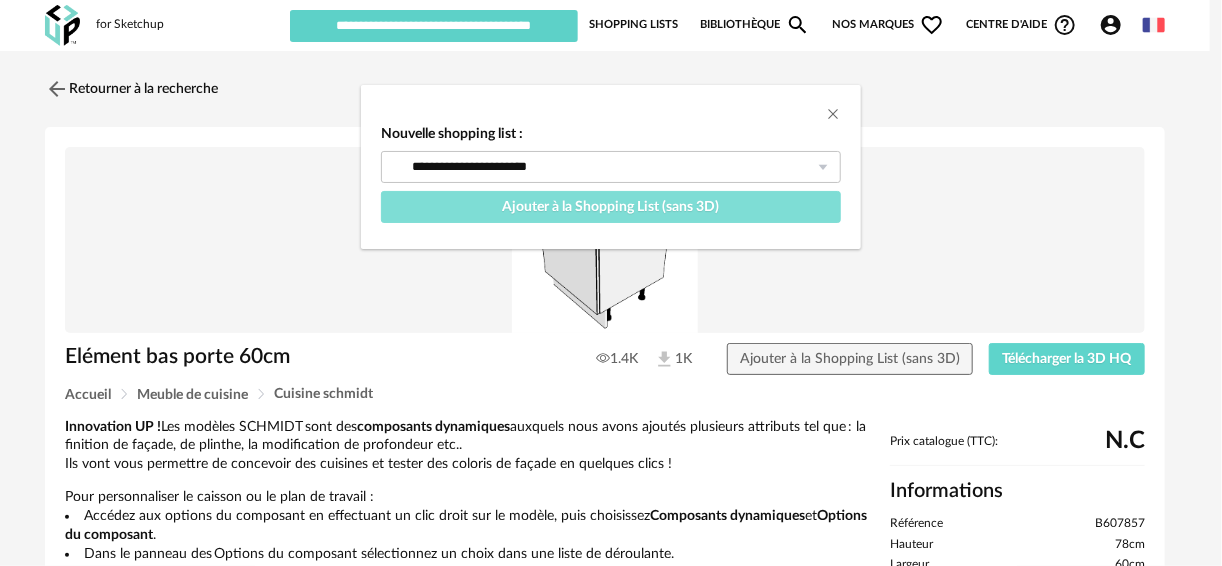 click on "Ajouter à la Shopping List (sans 3D)" at bounding box center [611, 207] 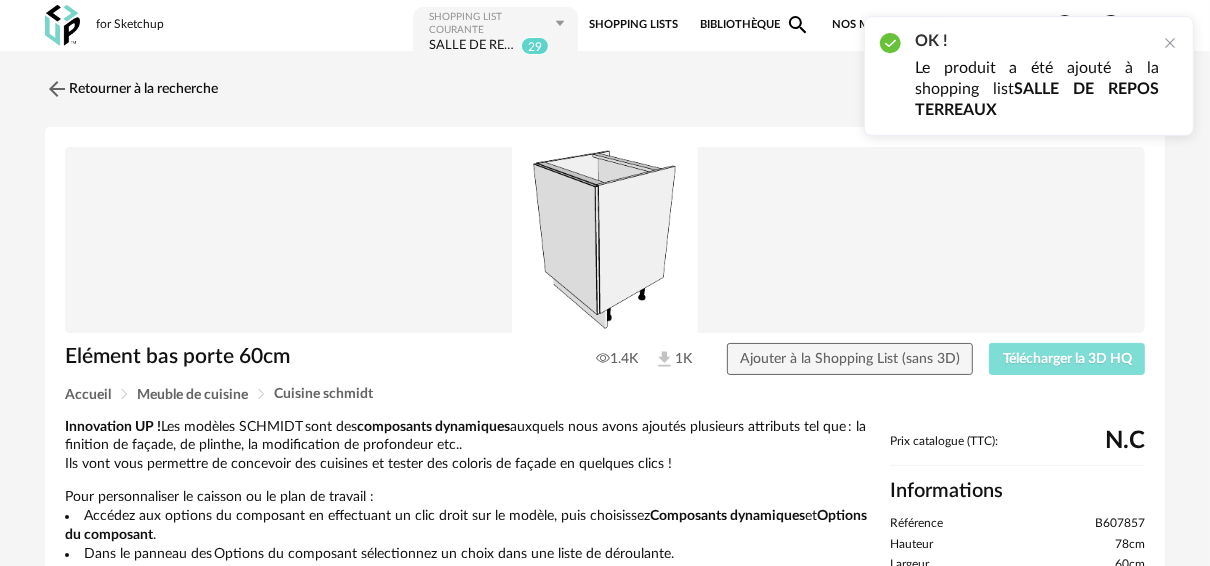 click on "Télécharger la 3D HQ" at bounding box center [1067, 359] 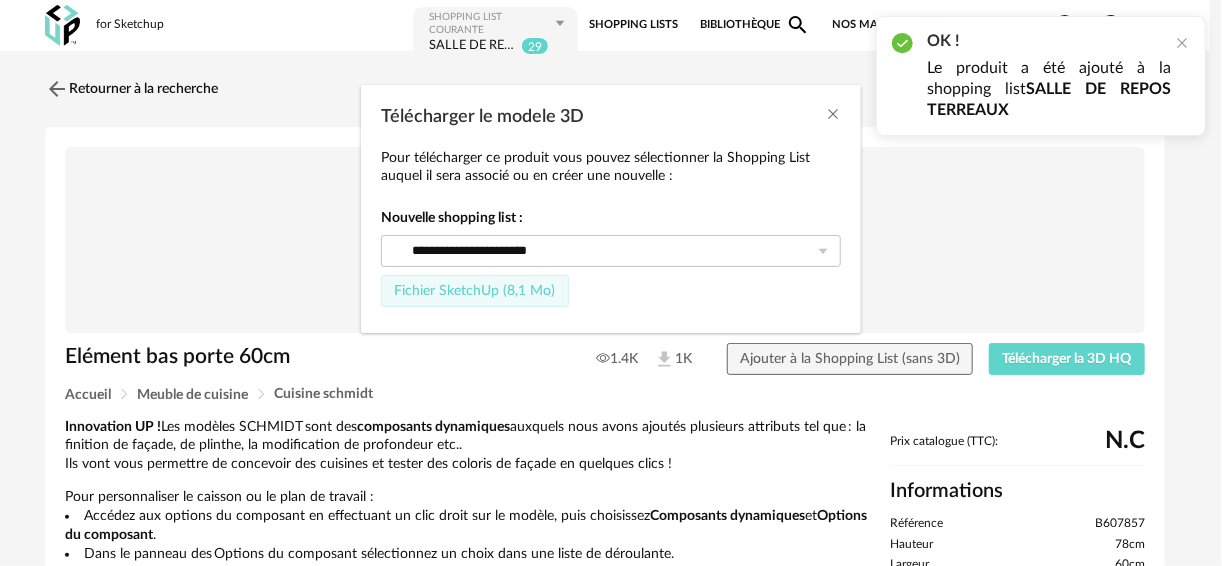 click on "Fichier SketchUp (8,1 Mo)" at bounding box center (474, 291) 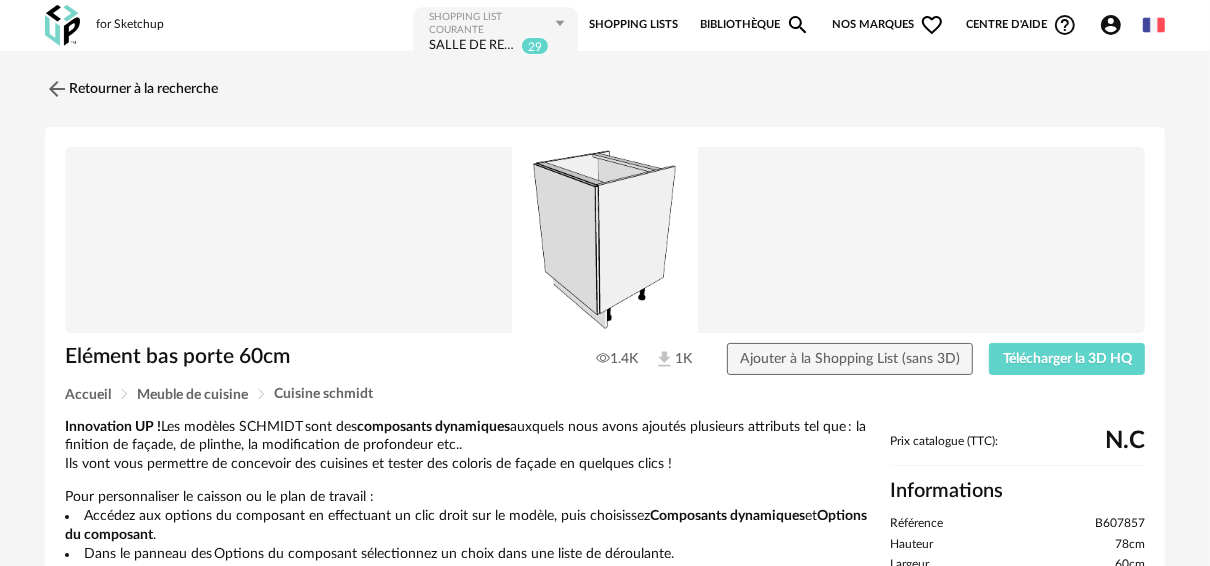 click on "Elément bas porte 60cm
1.4K
1K
Ajouter à la Shopping List (sans 3D)
Télécharger la 3D HQ" at bounding box center (605, 364) 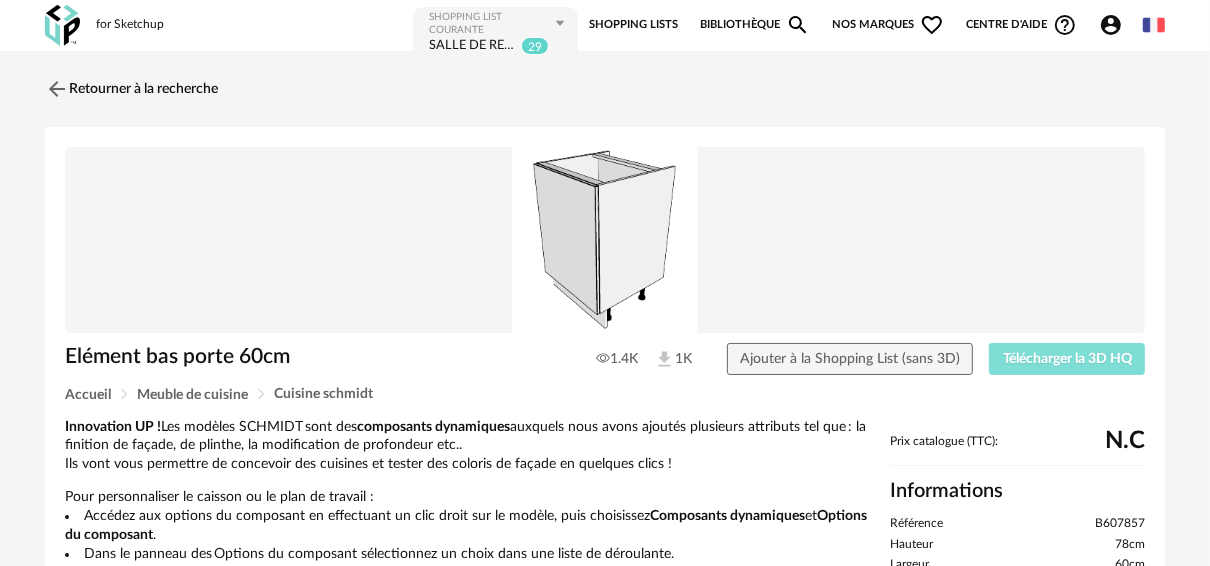 click on "Télécharger la 3D HQ" at bounding box center (1067, 359) 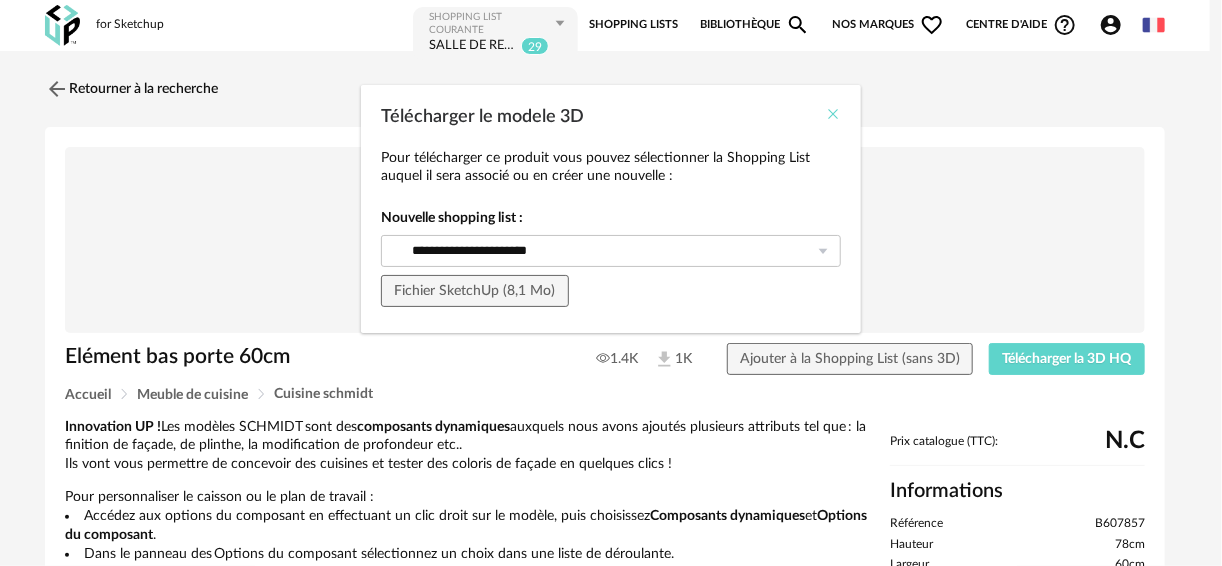 click at bounding box center (833, 114) 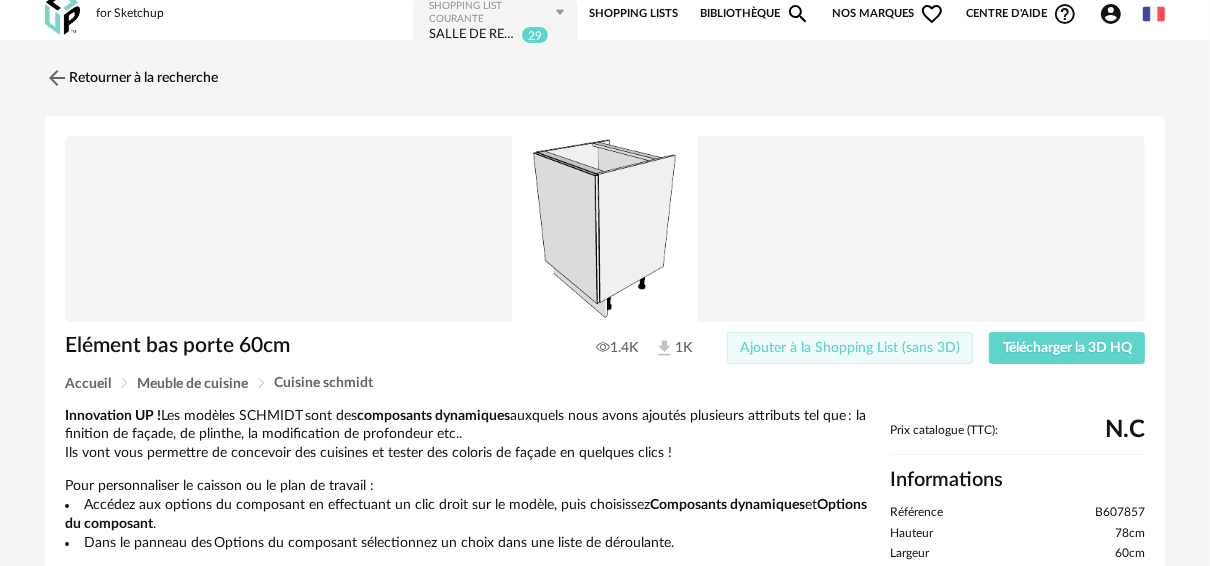 scroll, scrollTop: 0, scrollLeft: 0, axis: both 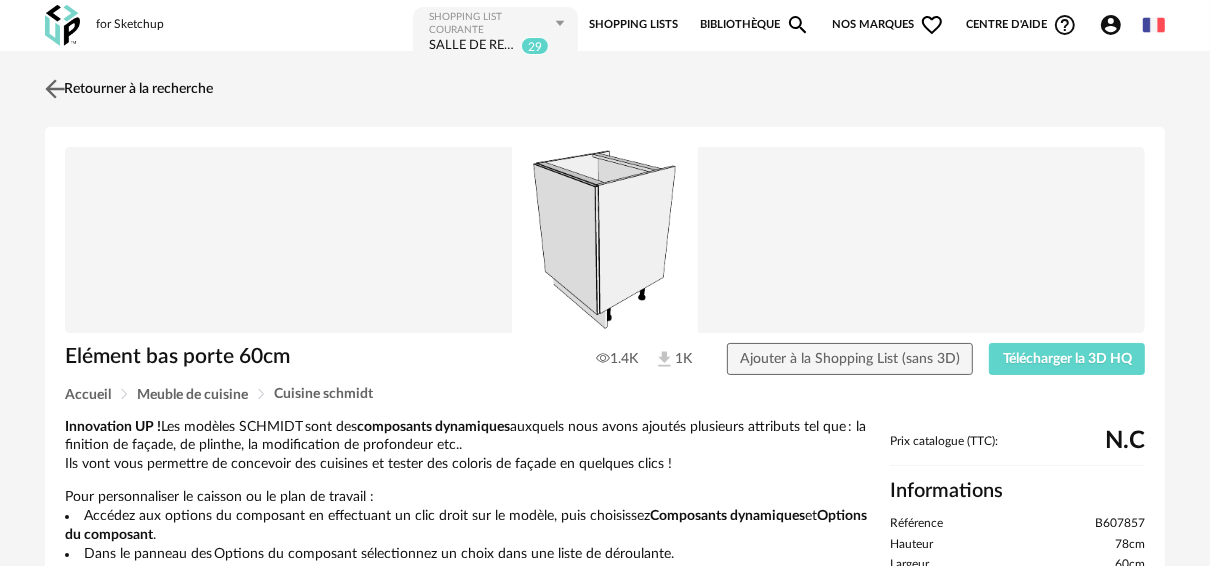click at bounding box center [55, 88] 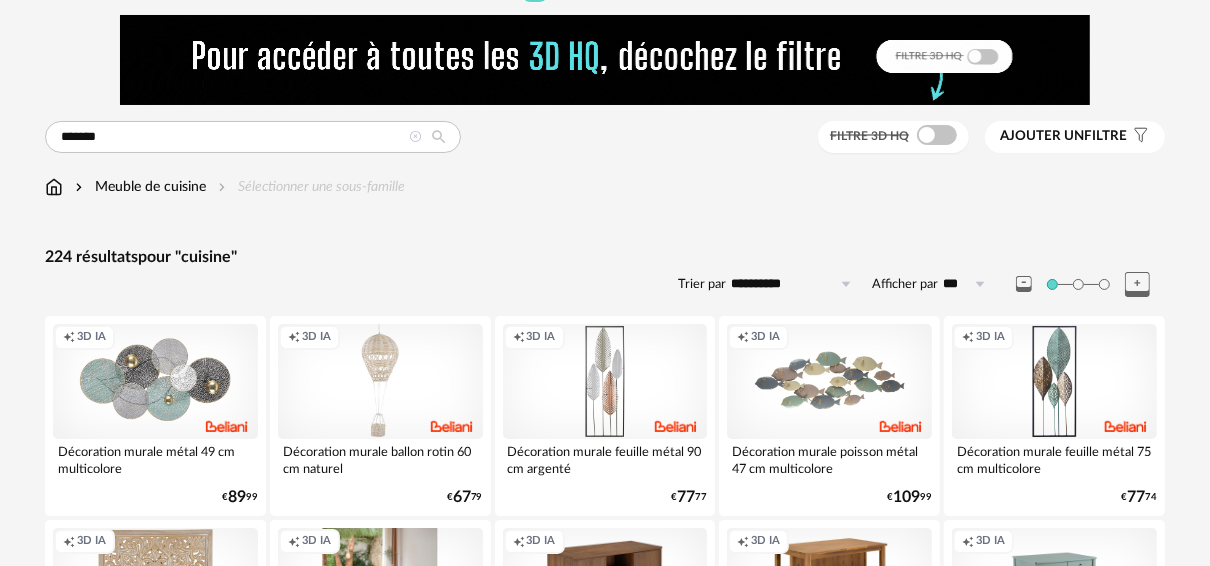 scroll, scrollTop: 0, scrollLeft: 0, axis: both 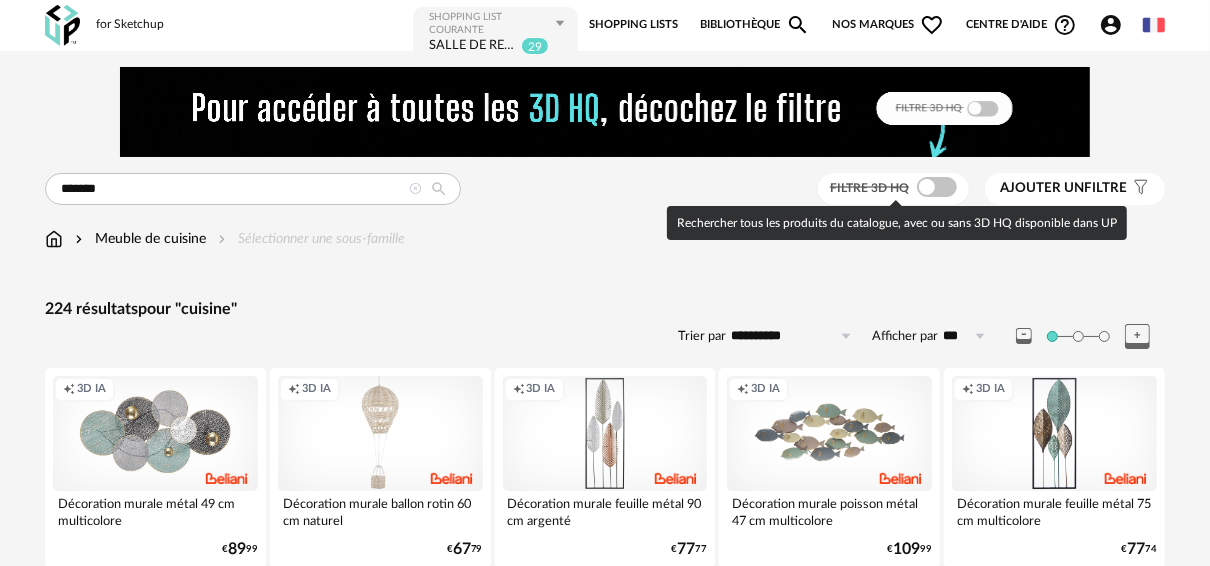 click at bounding box center (937, 187) 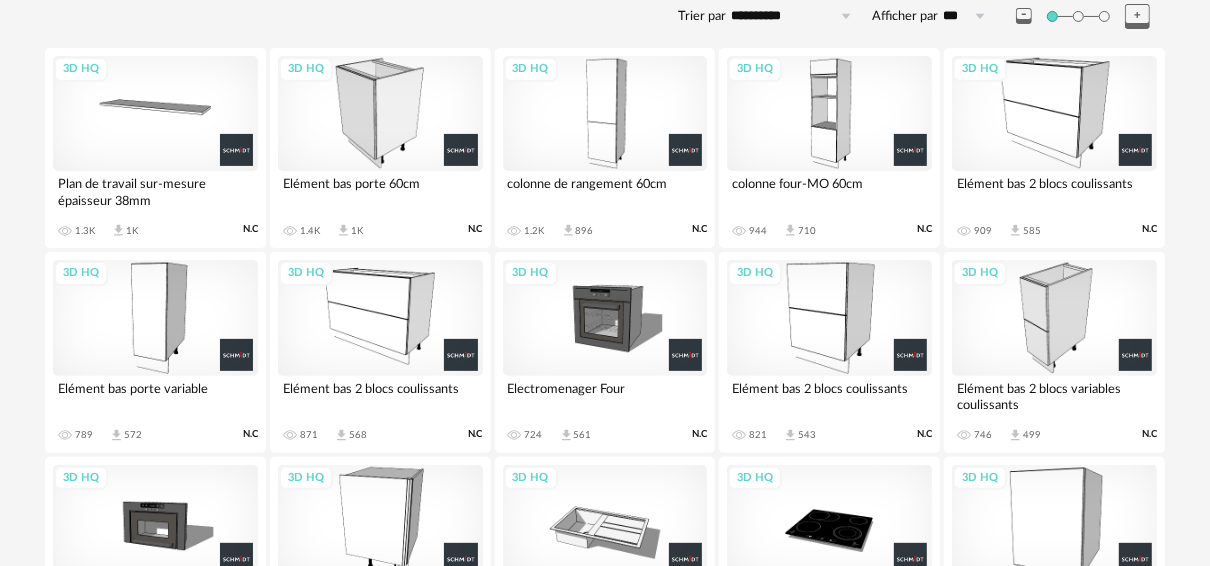 scroll, scrollTop: 240, scrollLeft: 0, axis: vertical 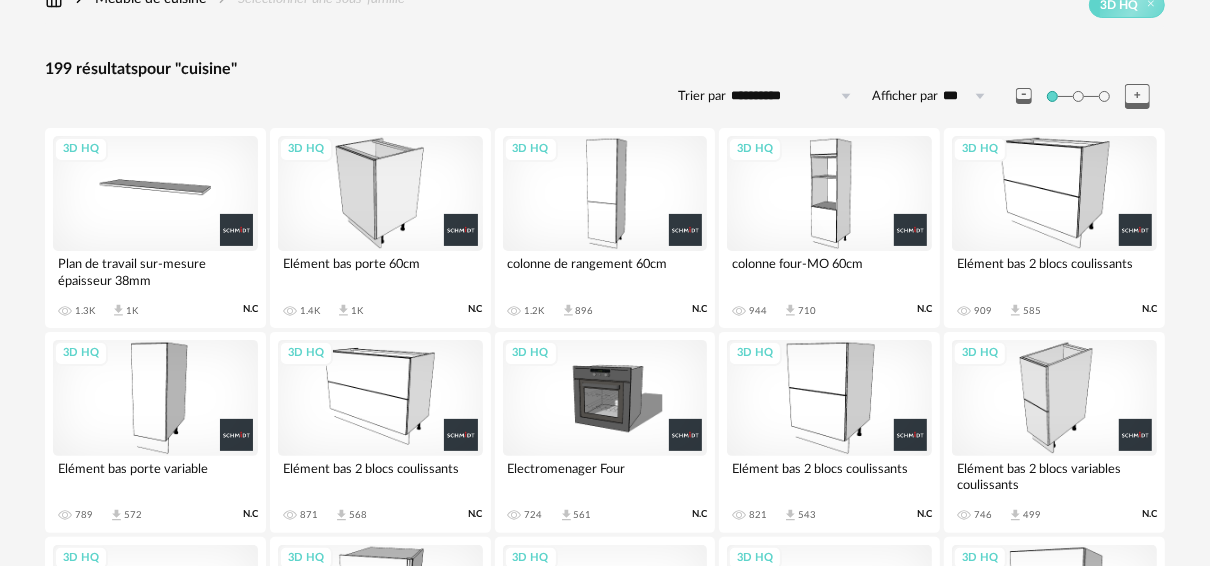 click on "3D HQ" at bounding box center [380, 193] 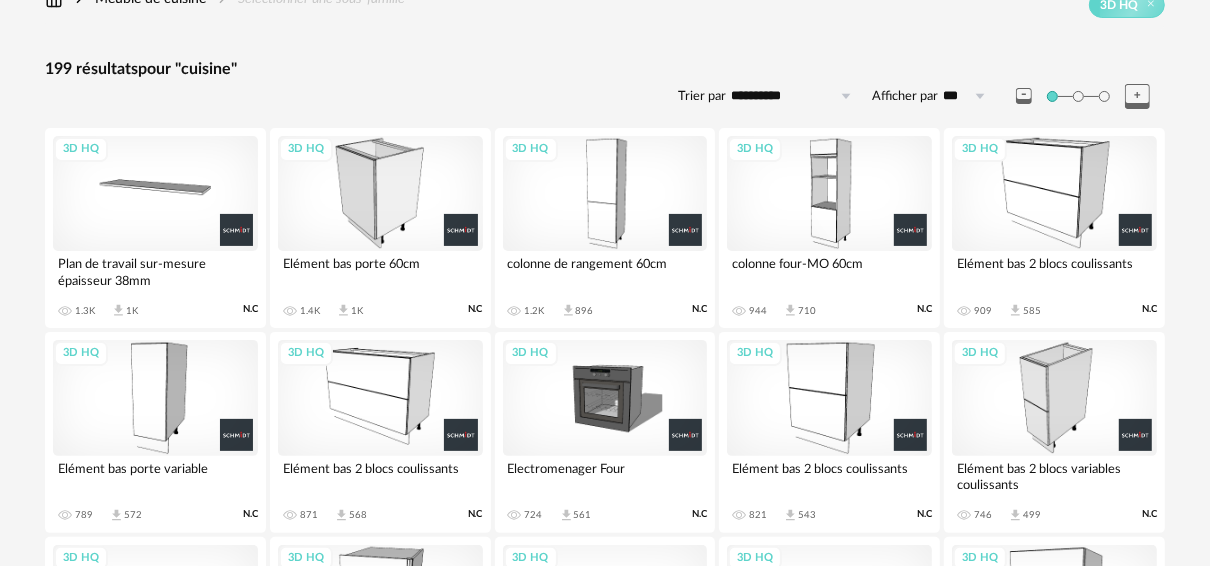 scroll, scrollTop: 0, scrollLeft: 0, axis: both 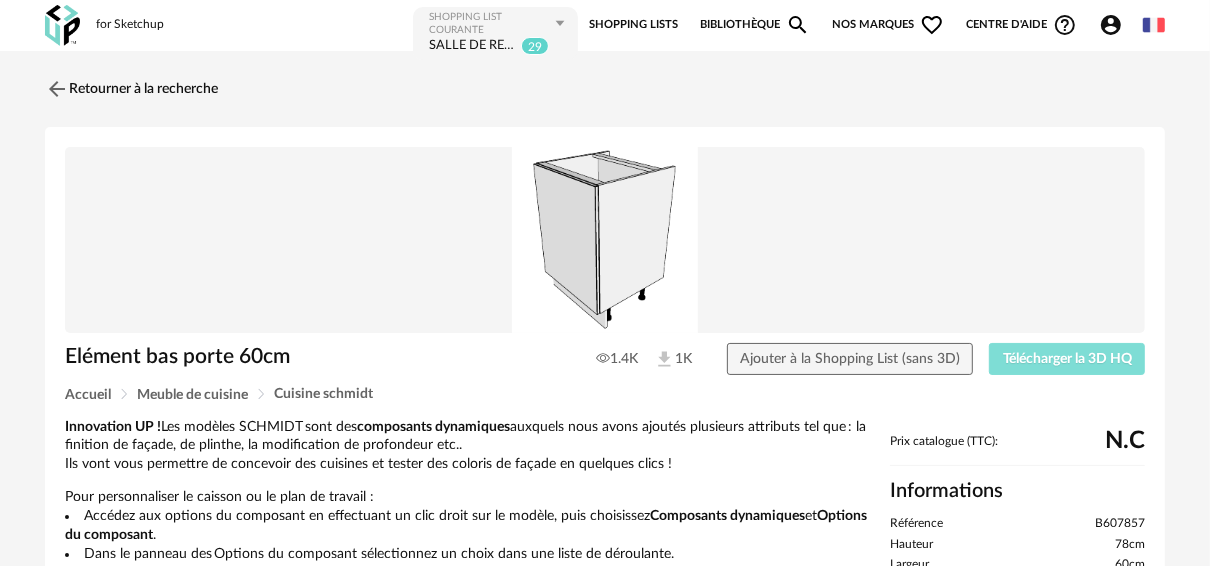 click on "Télécharger la 3D HQ" at bounding box center (1067, 359) 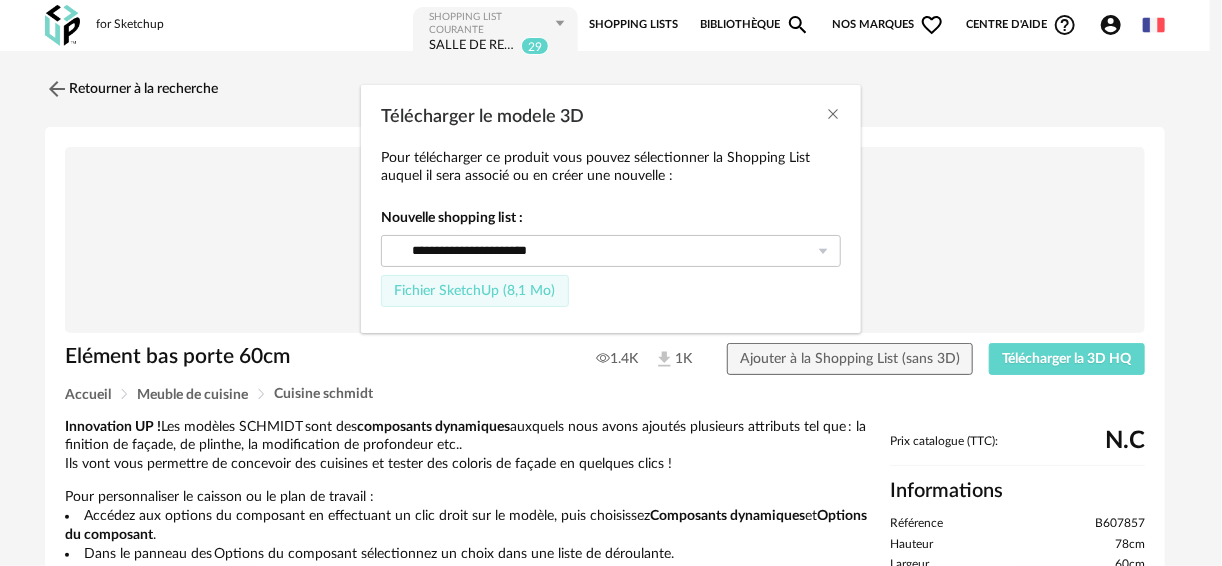 click on "Fichier SketchUp (8,1 Mo)" at bounding box center (474, 291) 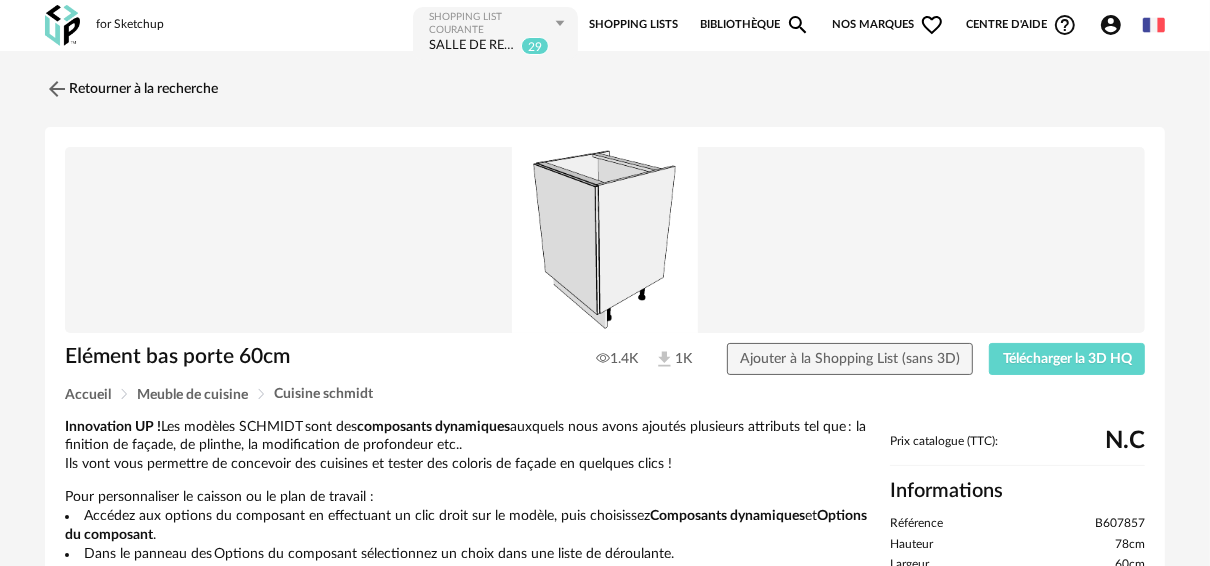 click at bounding box center (605, 240) 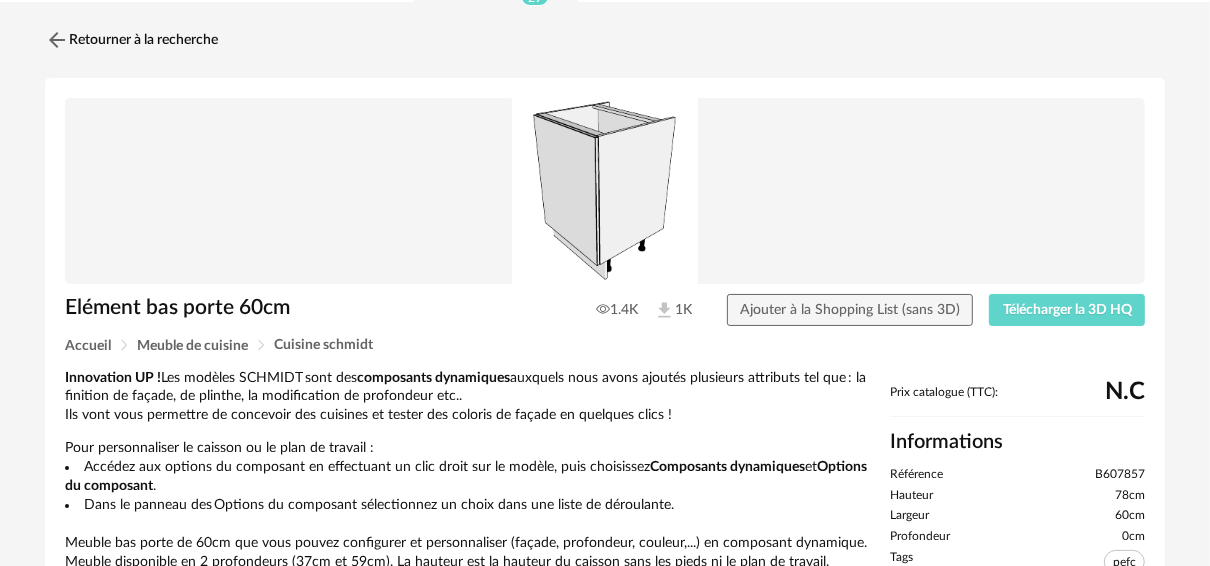 scroll, scrollTop: 0, scrollLeft: 0, axis: both 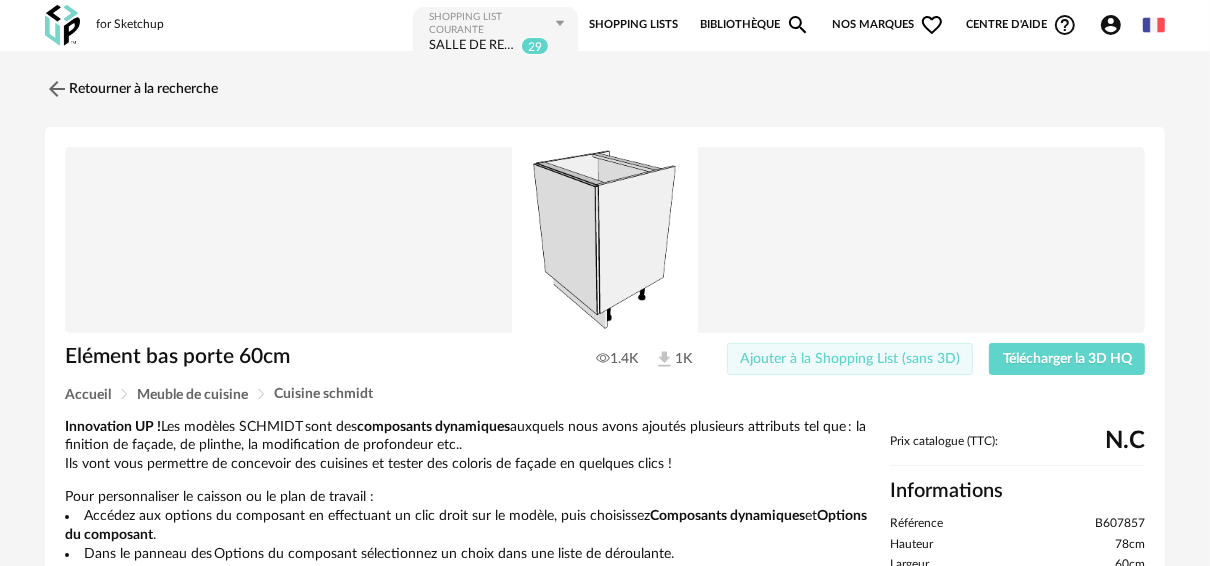 click on "Ajouter à la Shopping List (sans 3D)" at bounding box center (850, 359) 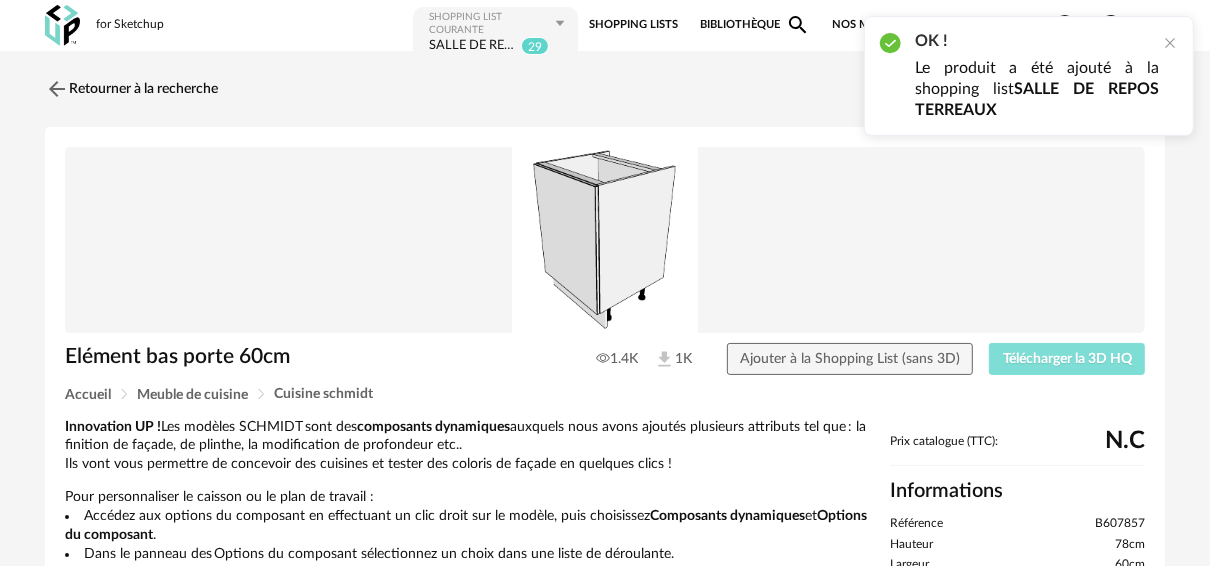 click on "Télécharger la 3D HQ" at bounding box center [1067, 359] 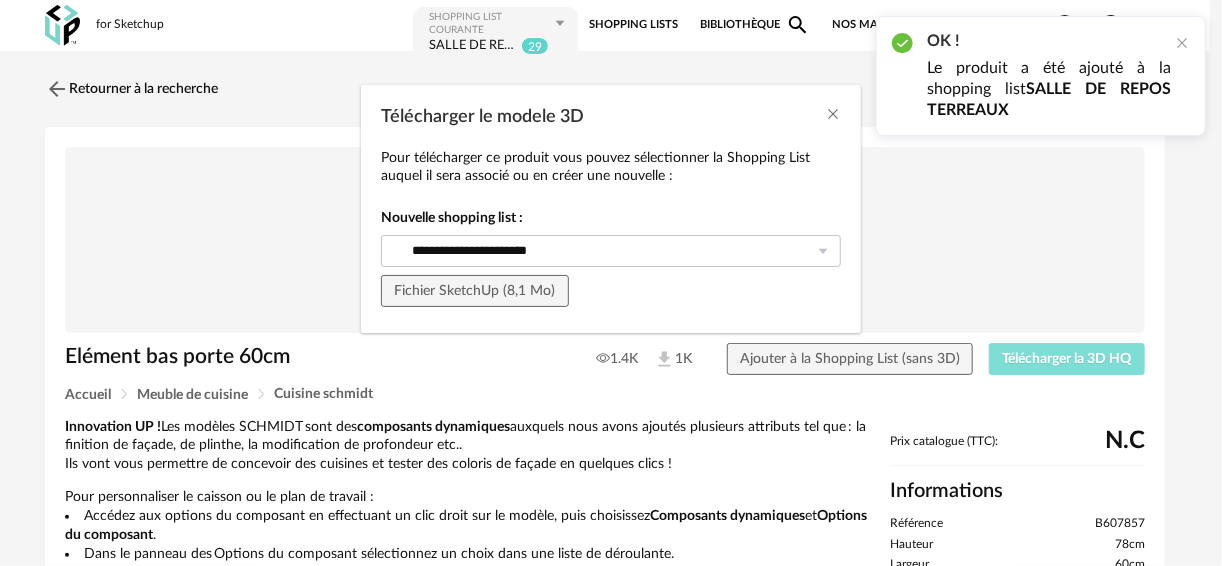 click on "**********" at bounding box center [611, 283] 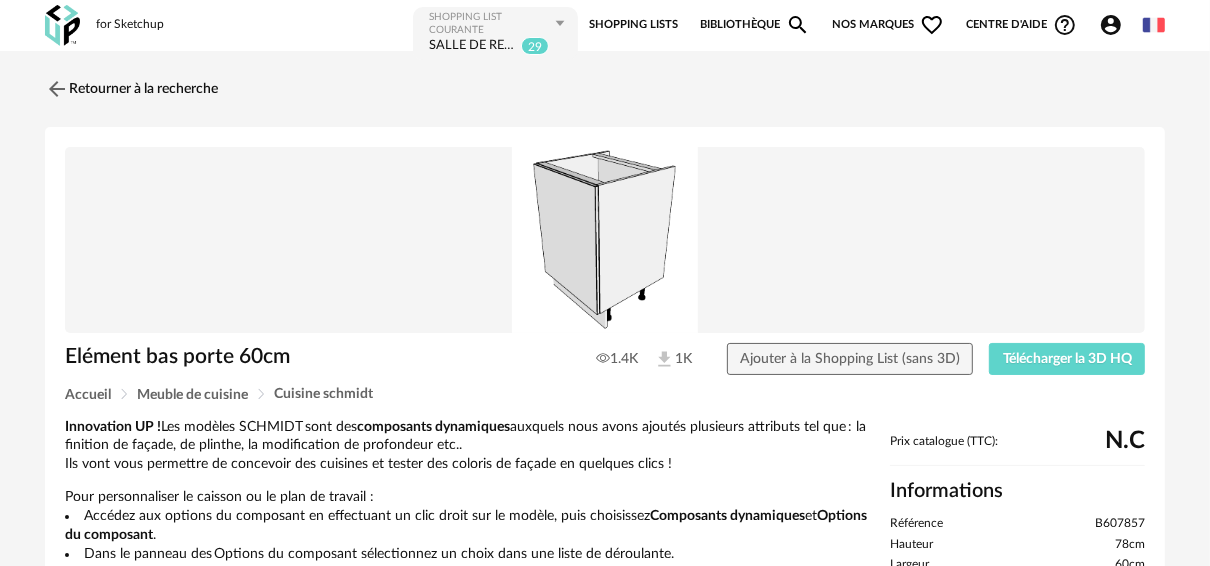 drag, startPoint x: 1059, startPoint y: 362, endPoint x: 846, endPoint y: 272, distance: 231.23364 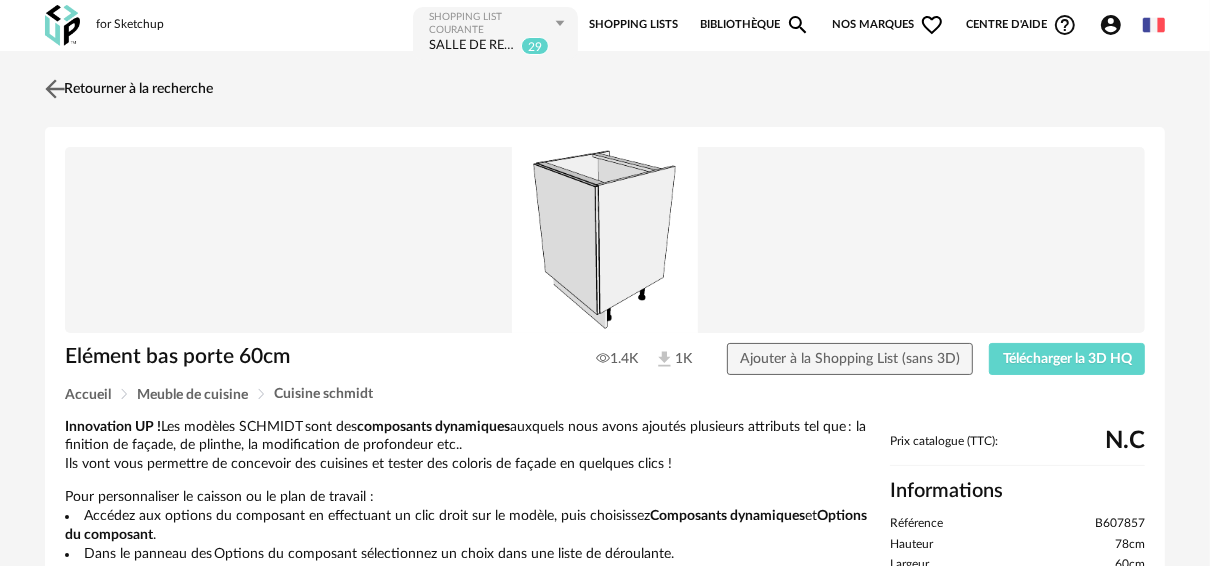 click at bounding box center [55, 88] 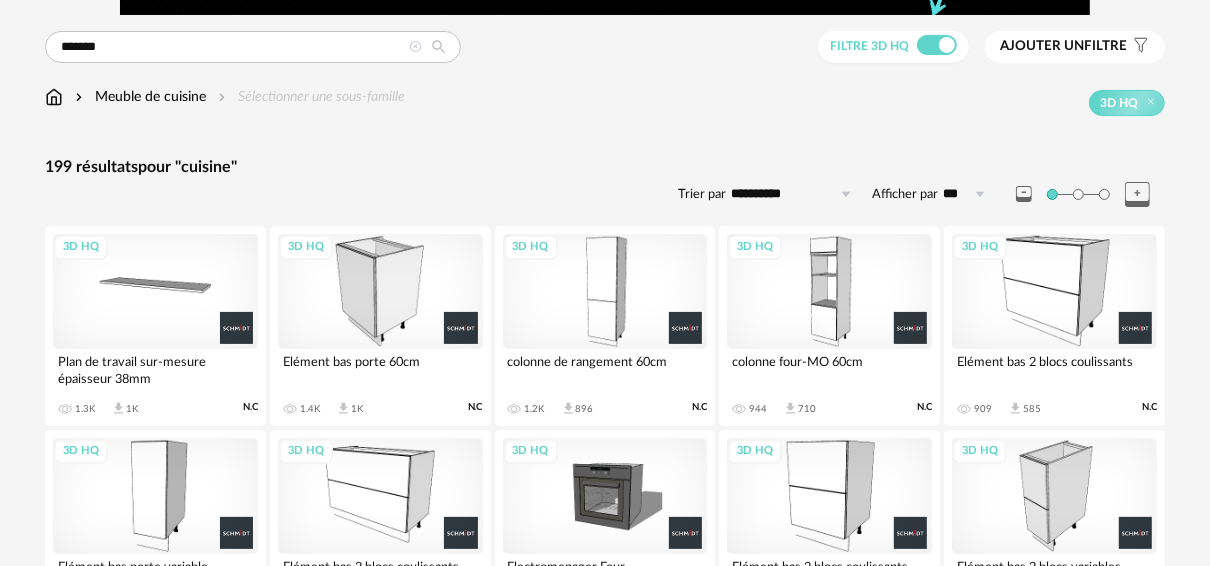 scroll, scrollTop: 0, scrollLeft: 0, axis: both 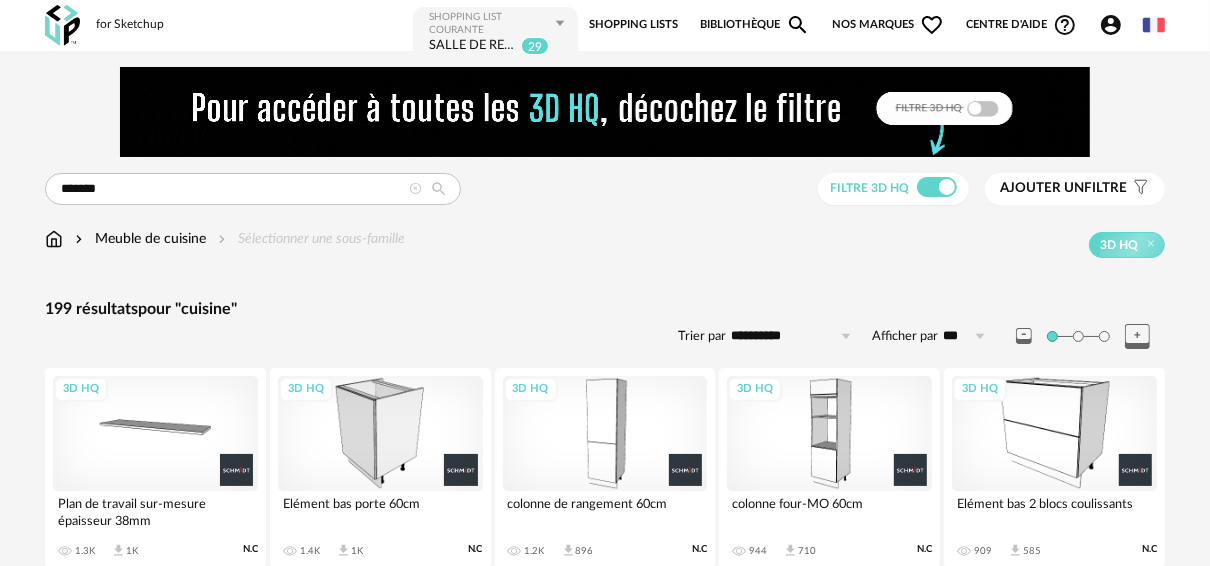 click on "Ajouter un" at bounding box center [1042, 188] 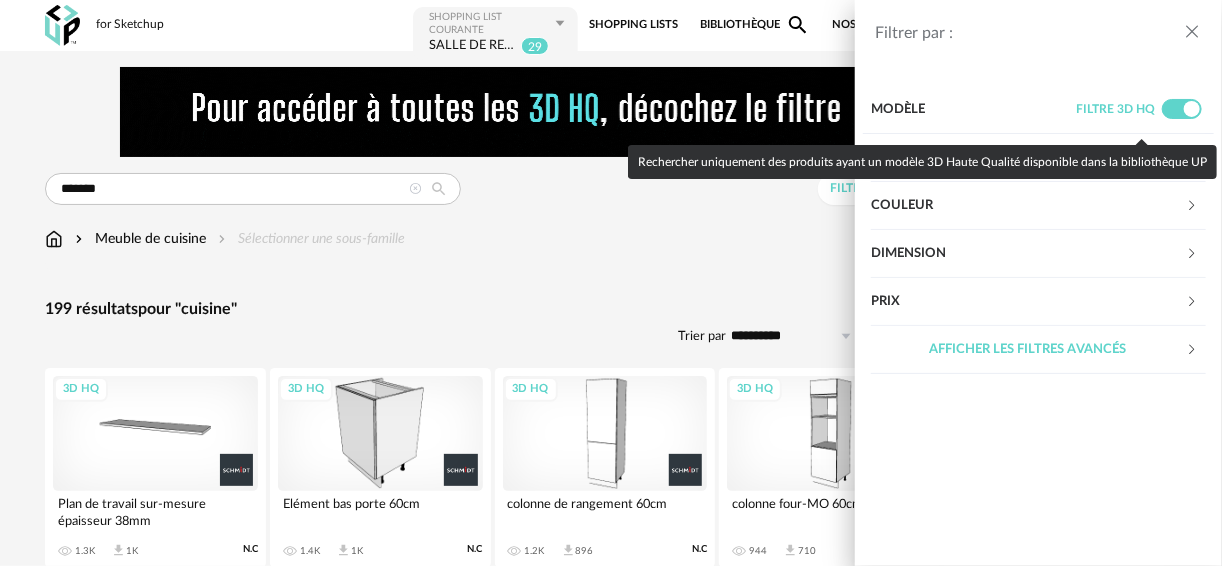 click at bounding box center [1182, 109] 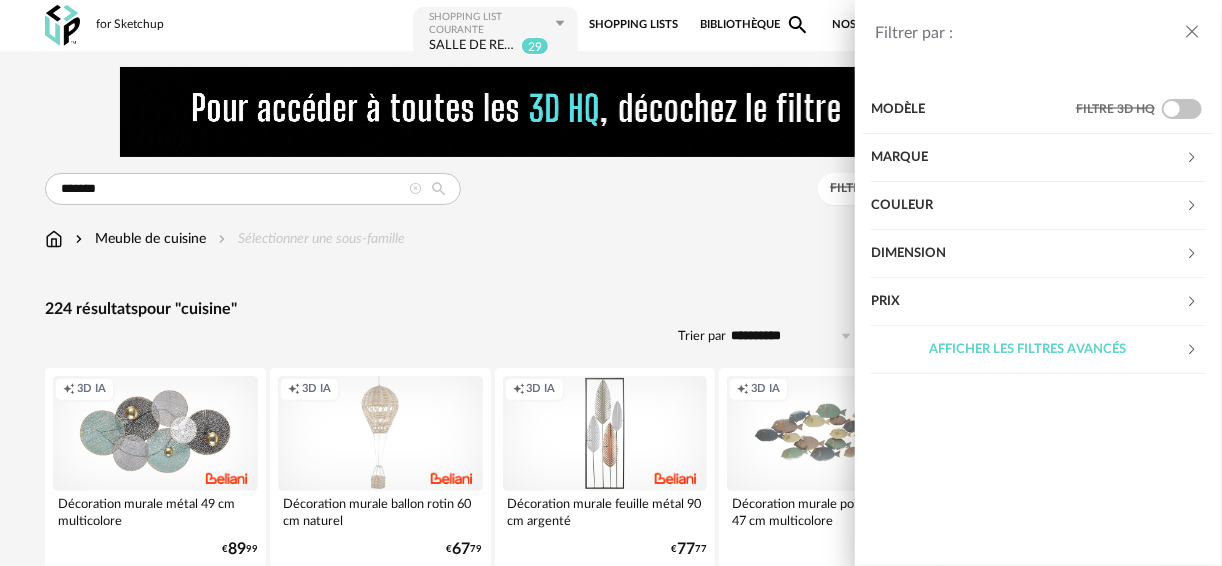 click on "Afficher les filtres avancés" at bounding box center [1028, 350] 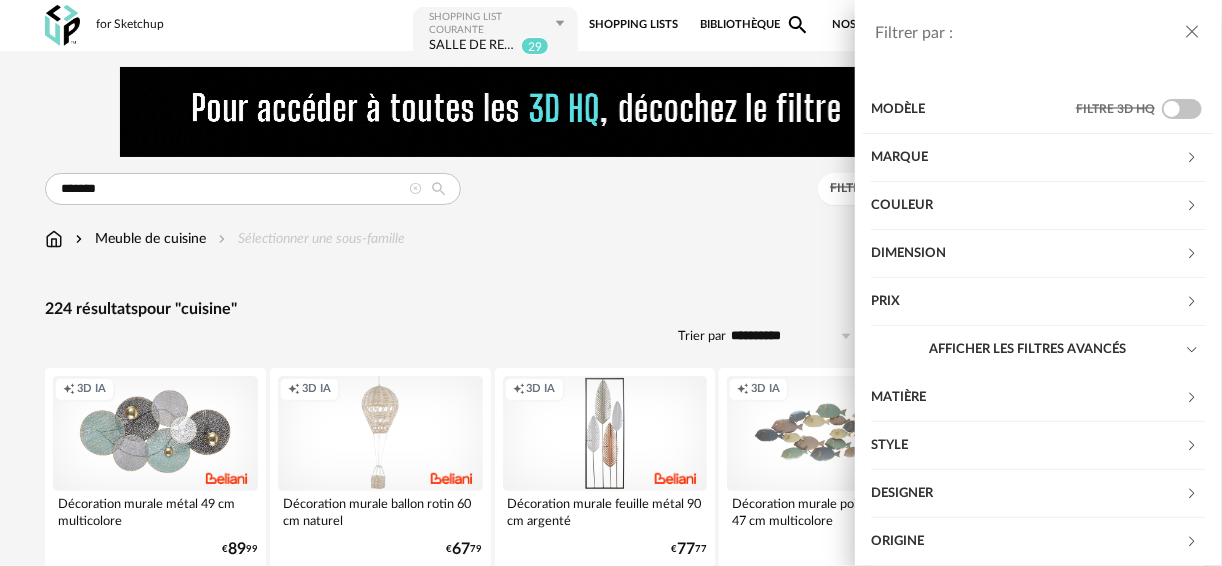 click on "[FIRST] [LAST]" at bounding box center [611, 283] 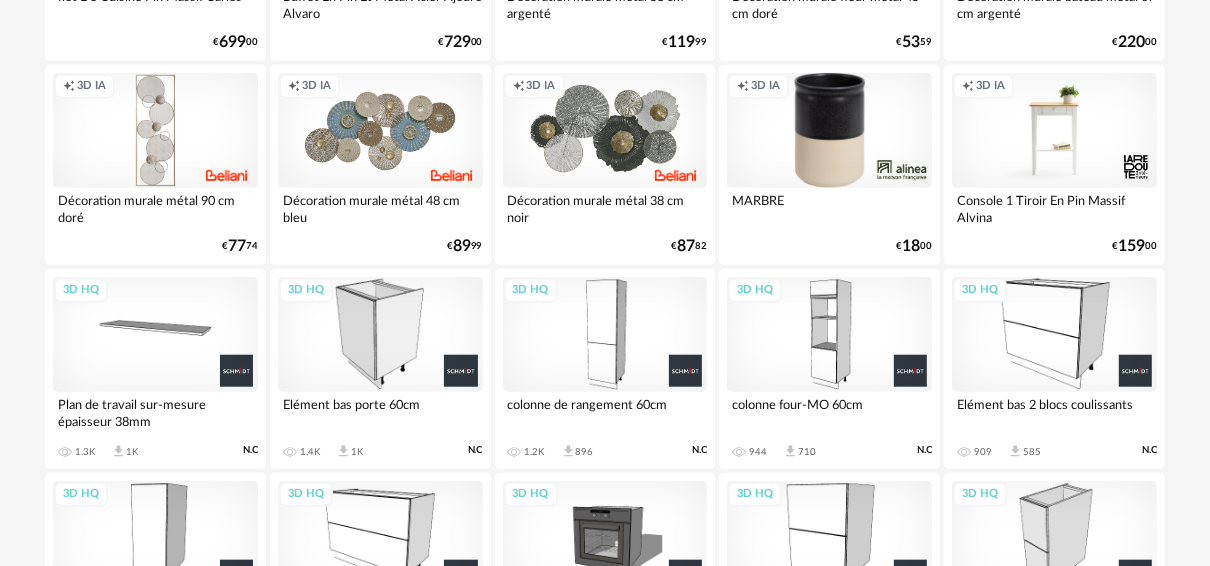 scroll, scrollTop: 1280, scrollLeft: 0, axis: vertical 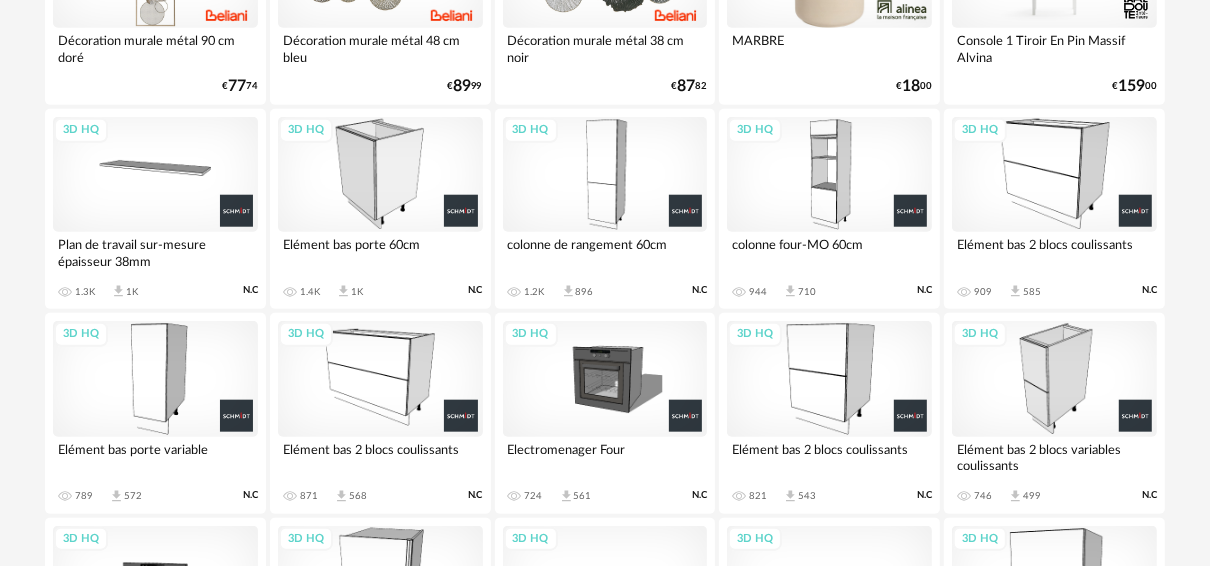 click on "3D HQ" at bounding box center (1054, 378) 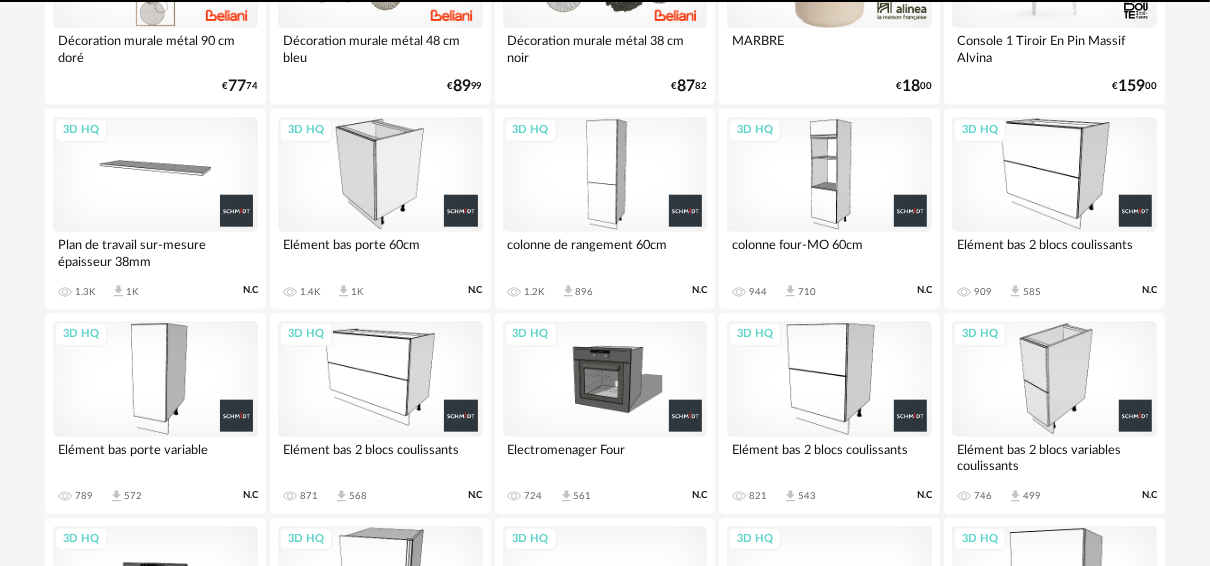 scroll, scrollTop: 0, scrollLeft: 0, axis: both 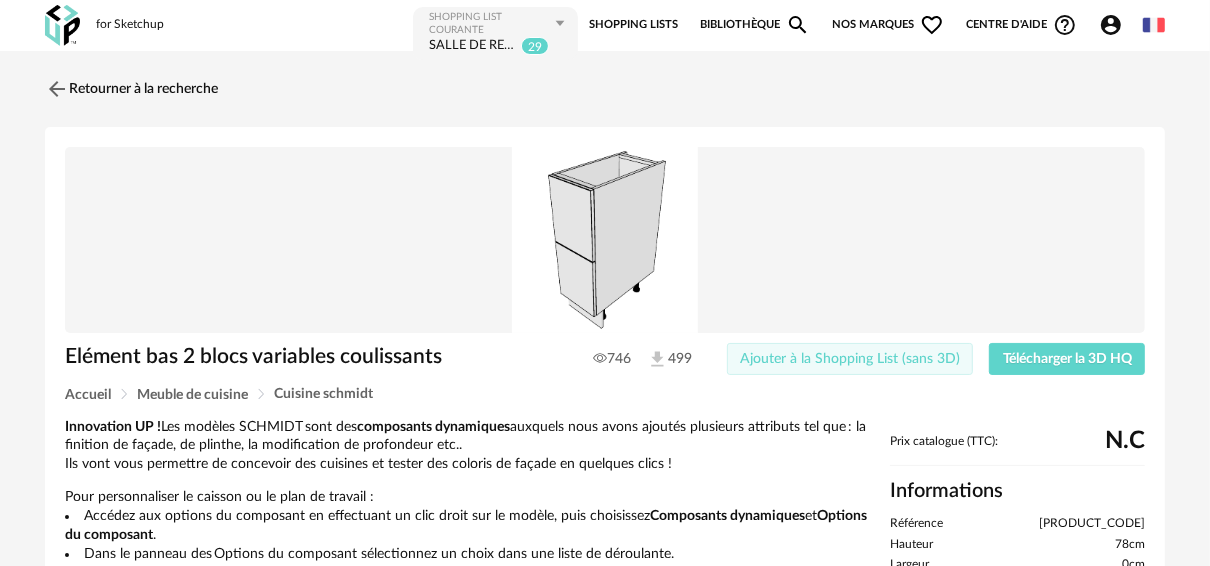 click on "Ajouter à la Shopping List (sans 3D)" at bounding box center (850, 359) 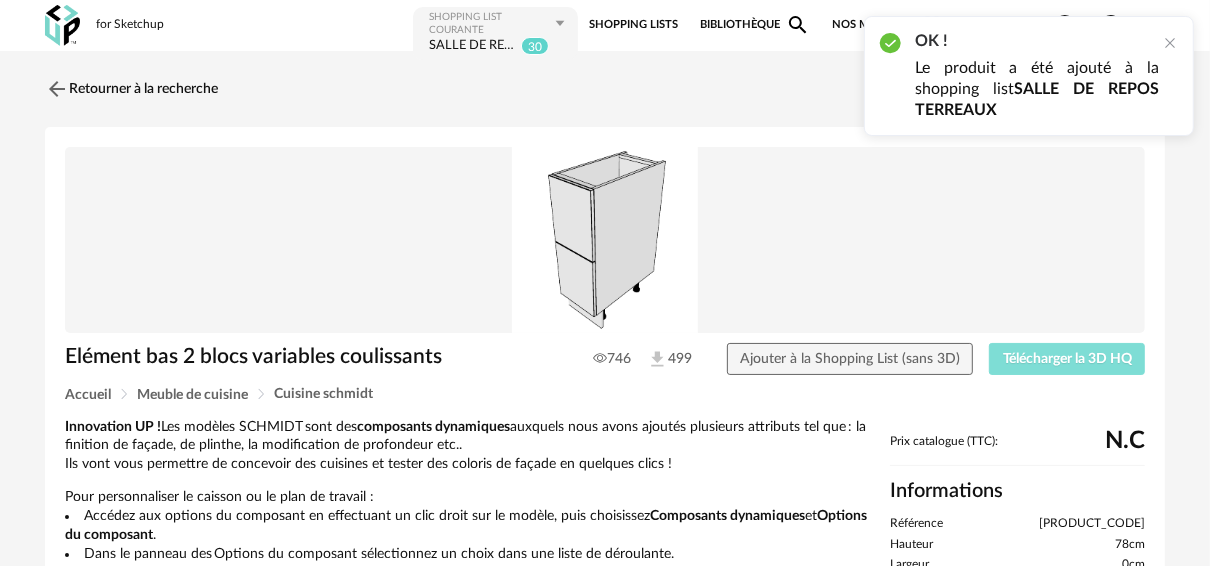 click on "Télécharger la 3D HQ" at bounding box center (1067, 359) 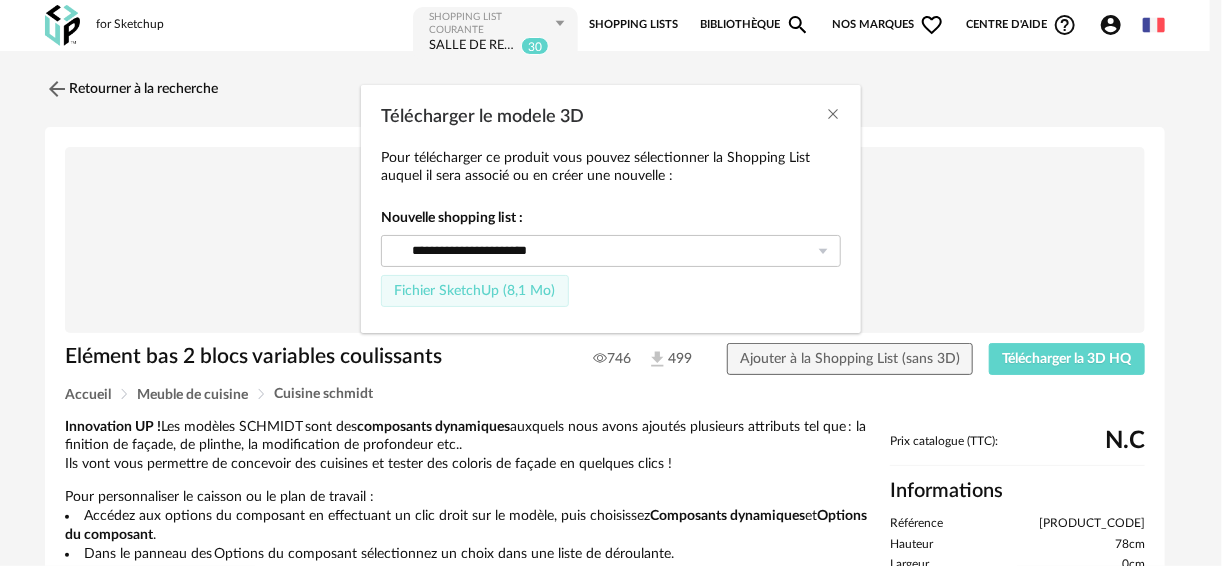 click on "Fichier SketchUp (8,1 Mo)" at bounding box center [474, 291] 